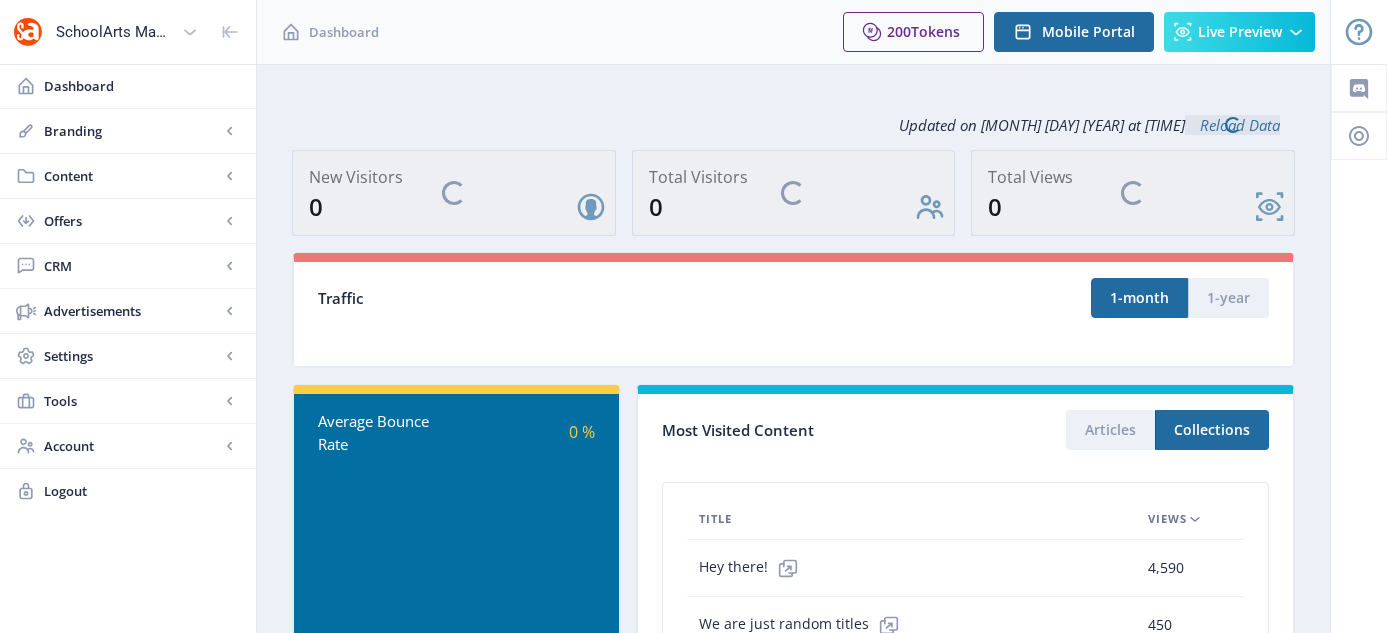 scroll, scrollTop: 0, scrollLeft: 0, axis: both 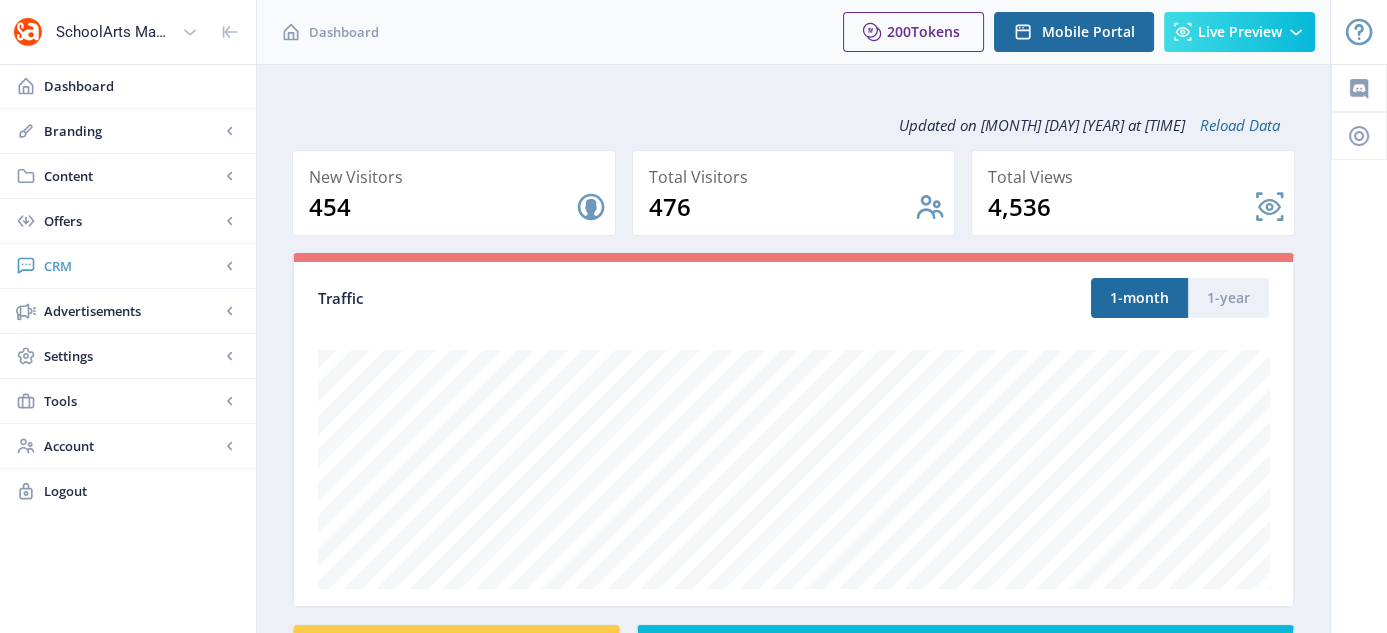 click on "CRM" at bounding box center [132, 266] 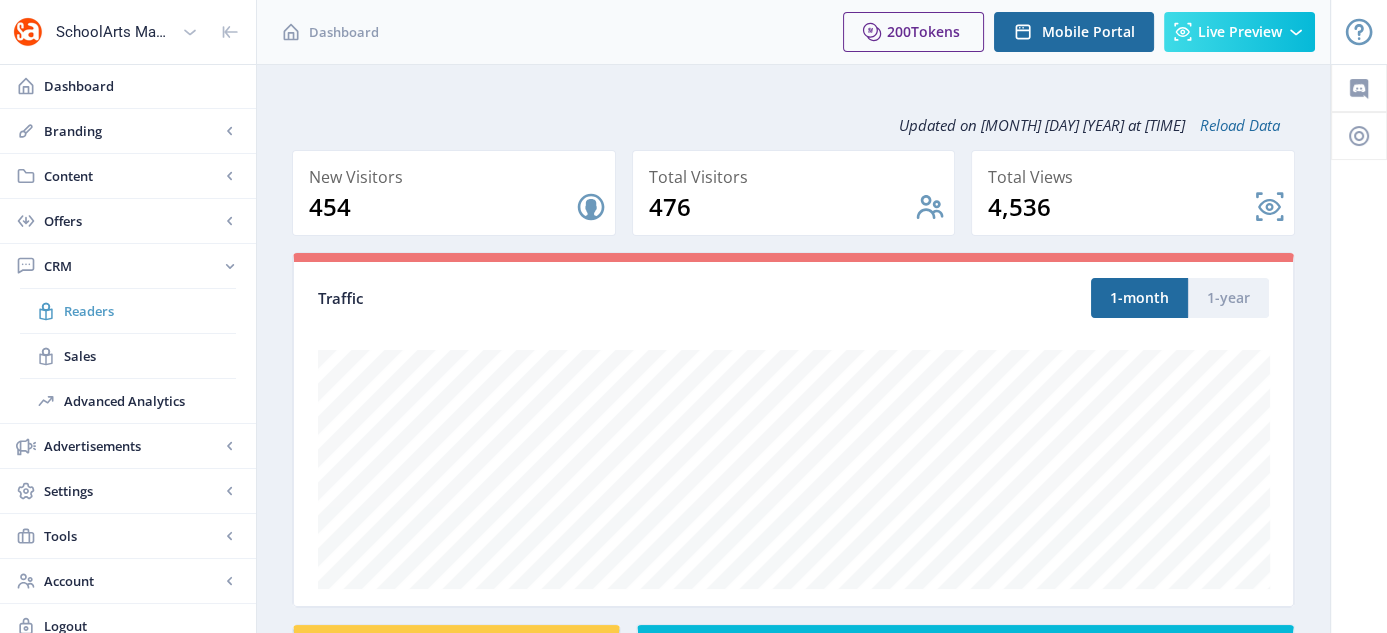 click on "Readers" at bounding box center (150, 311) 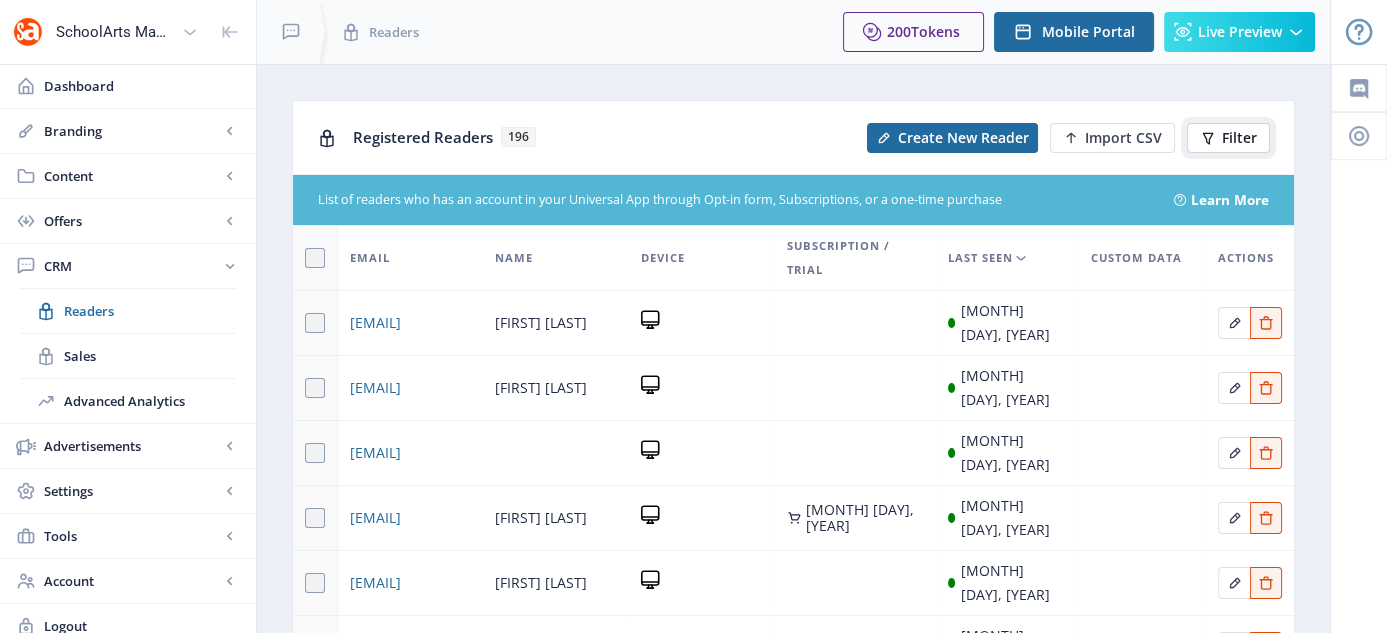 click on "Filter" 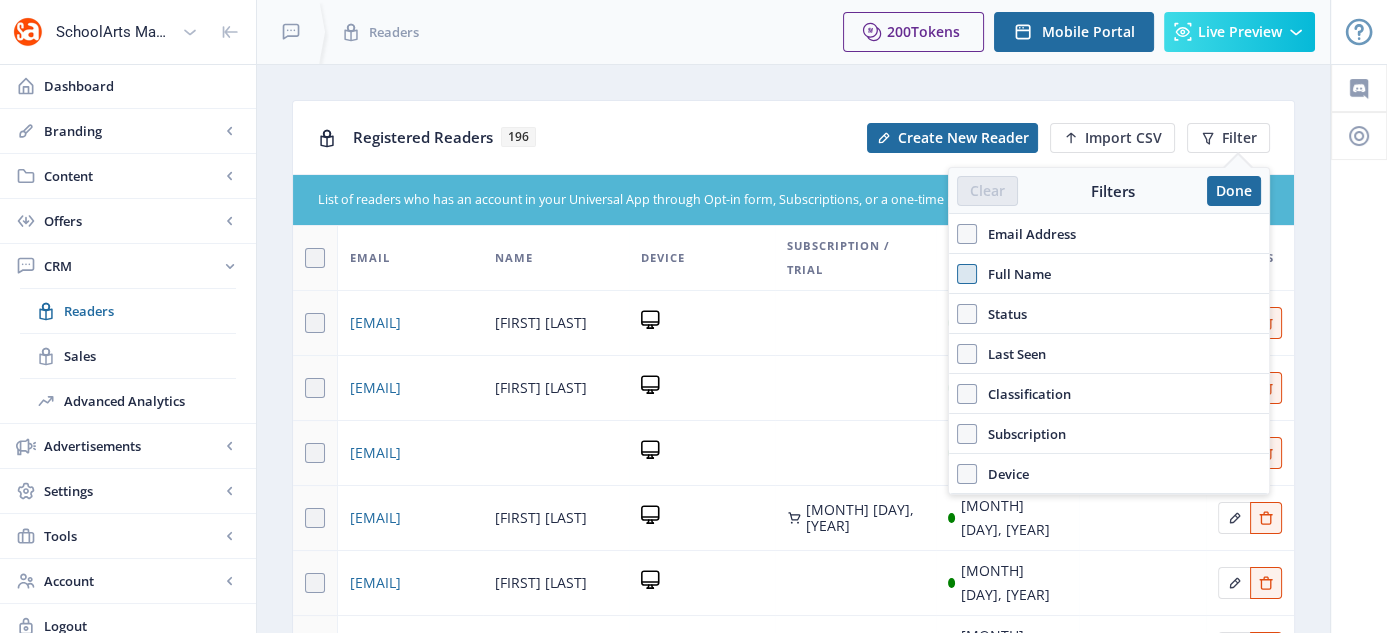 click at bounding box center [967, 274] 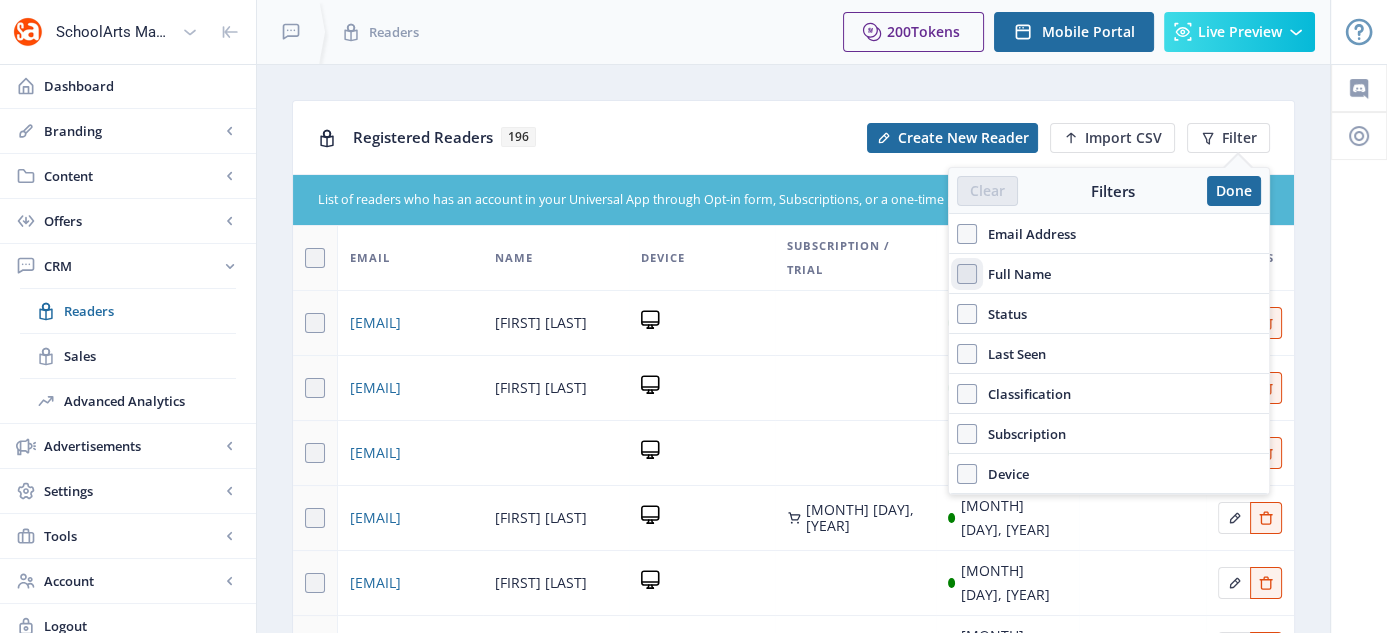 checkbox on "true" 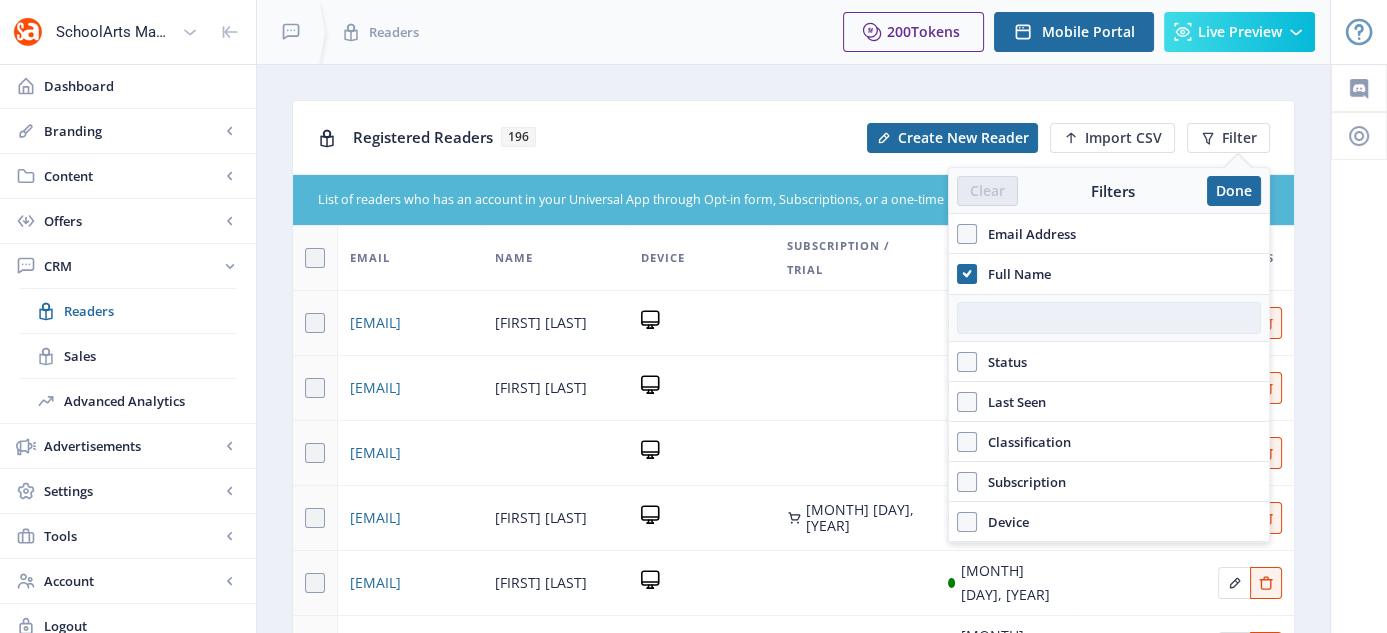 click at bounding box center [1109, 318] 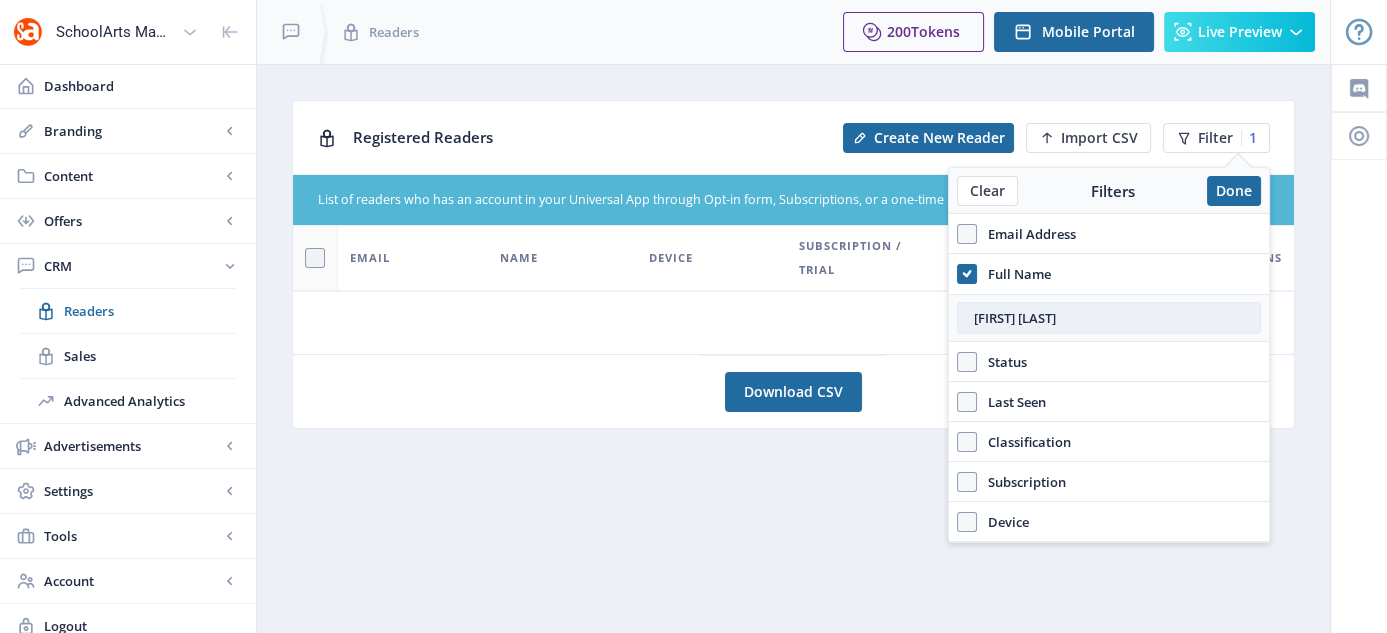 click on "Bridget Crossman" at bounding box center [1109, 318] 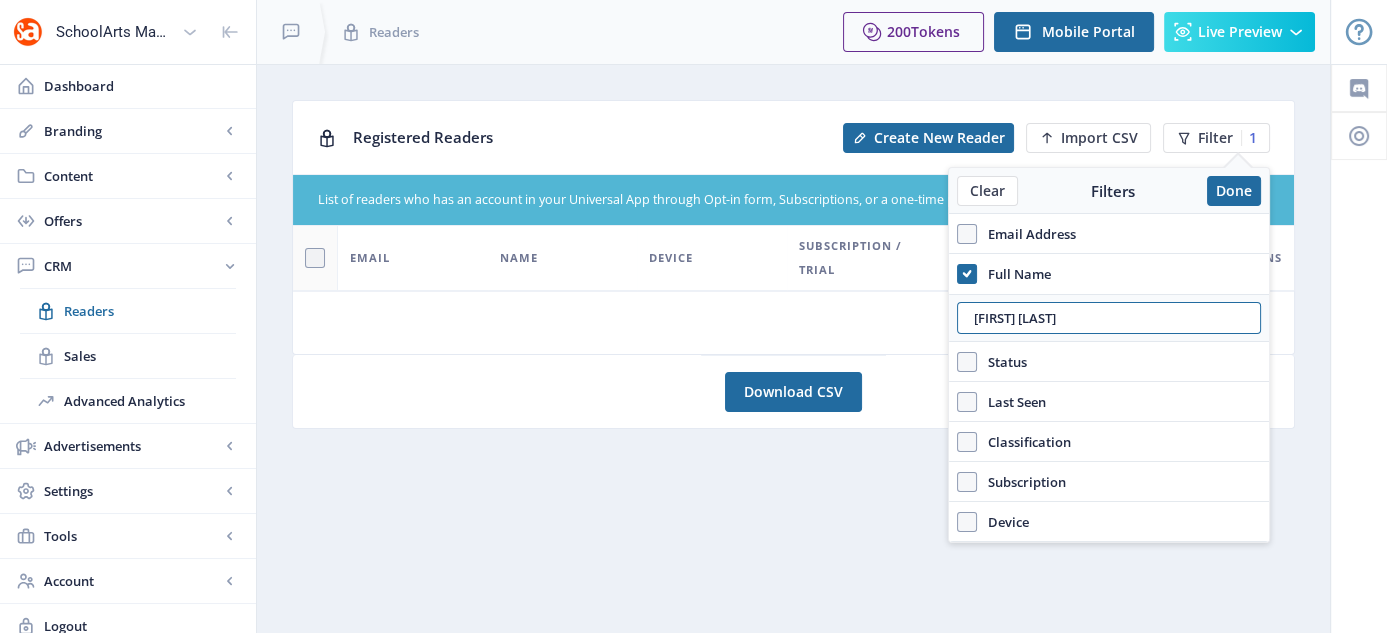 drag, startPoint x: 1097, startPoint y: 307, endPoint x: 935, endPoint y: 318, distance: 162.37303 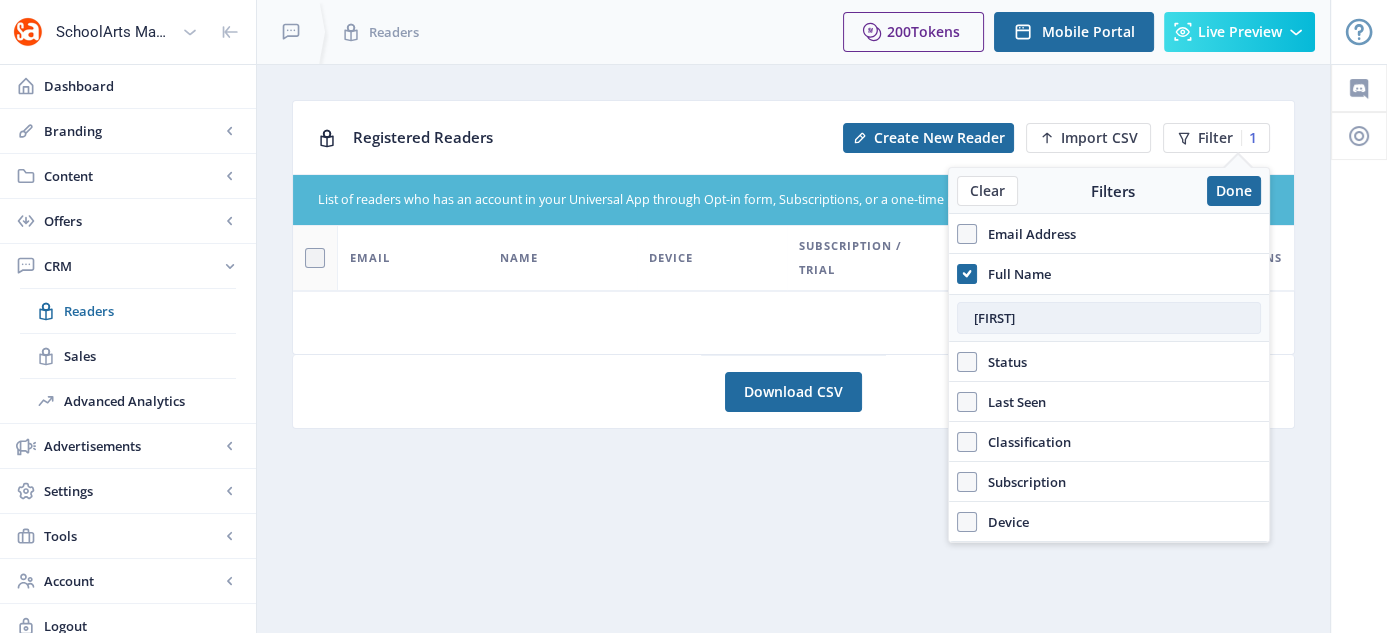 click on "[FIRST]" at bounding box center (1109, 318) 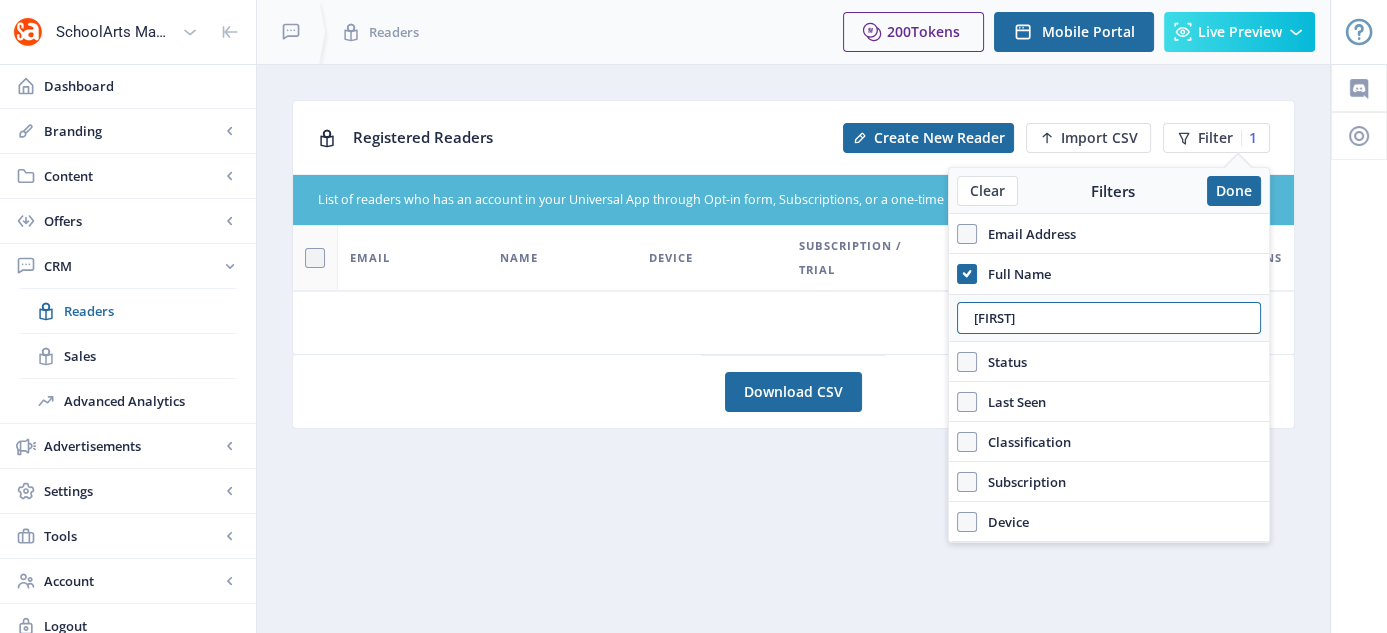 drag, startPoint x: 1015, startPoint y: 318, endPoint x: 955, endPoint y: 325, distance: 60.40695 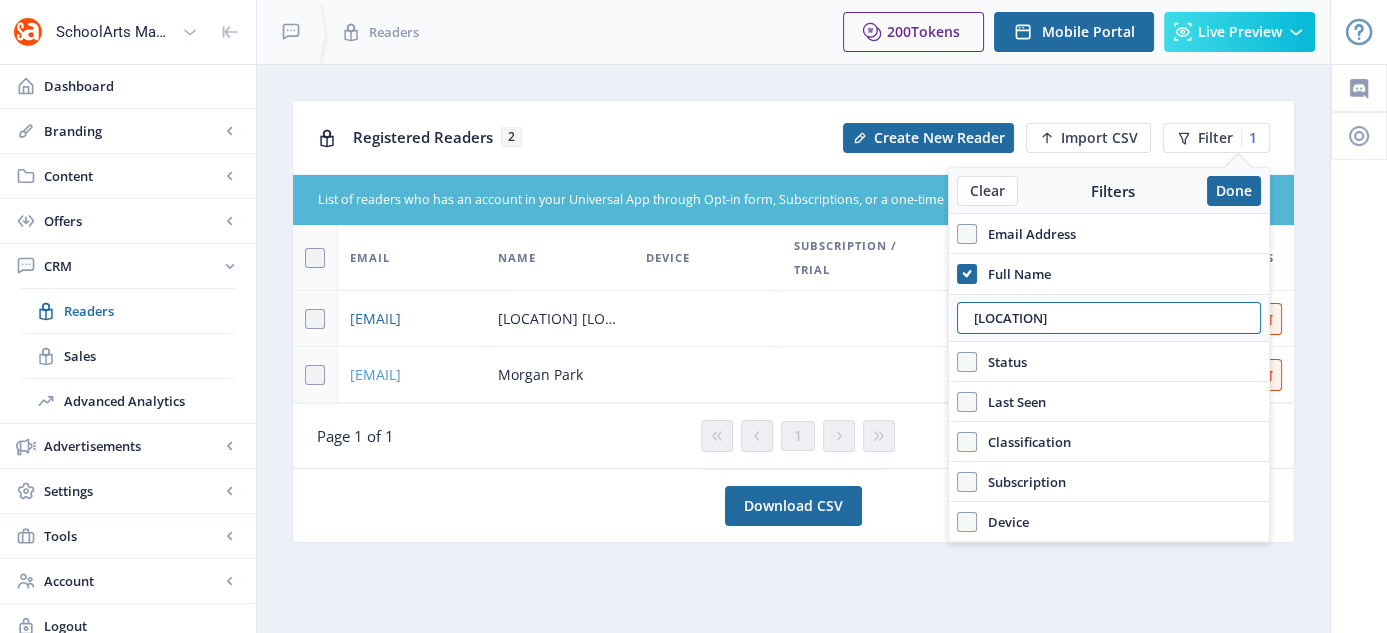 type on "[LAST]" 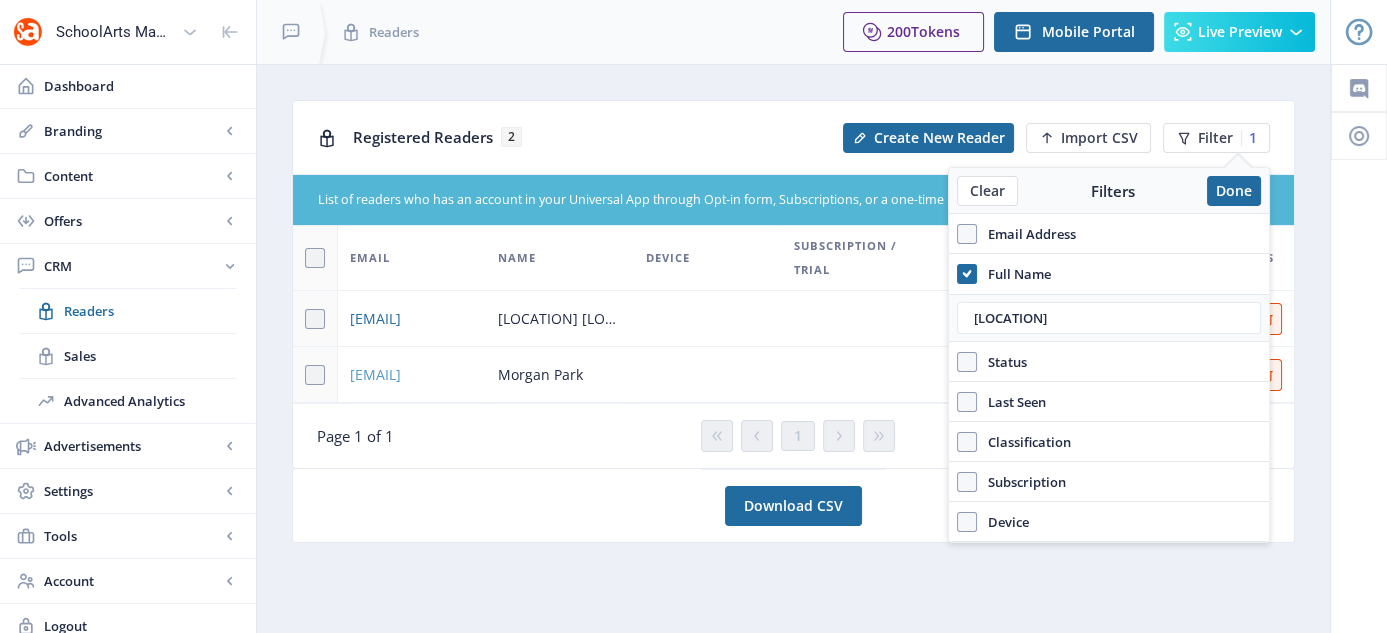 click on "[EMAIL]" at bounding box center [375, 375] 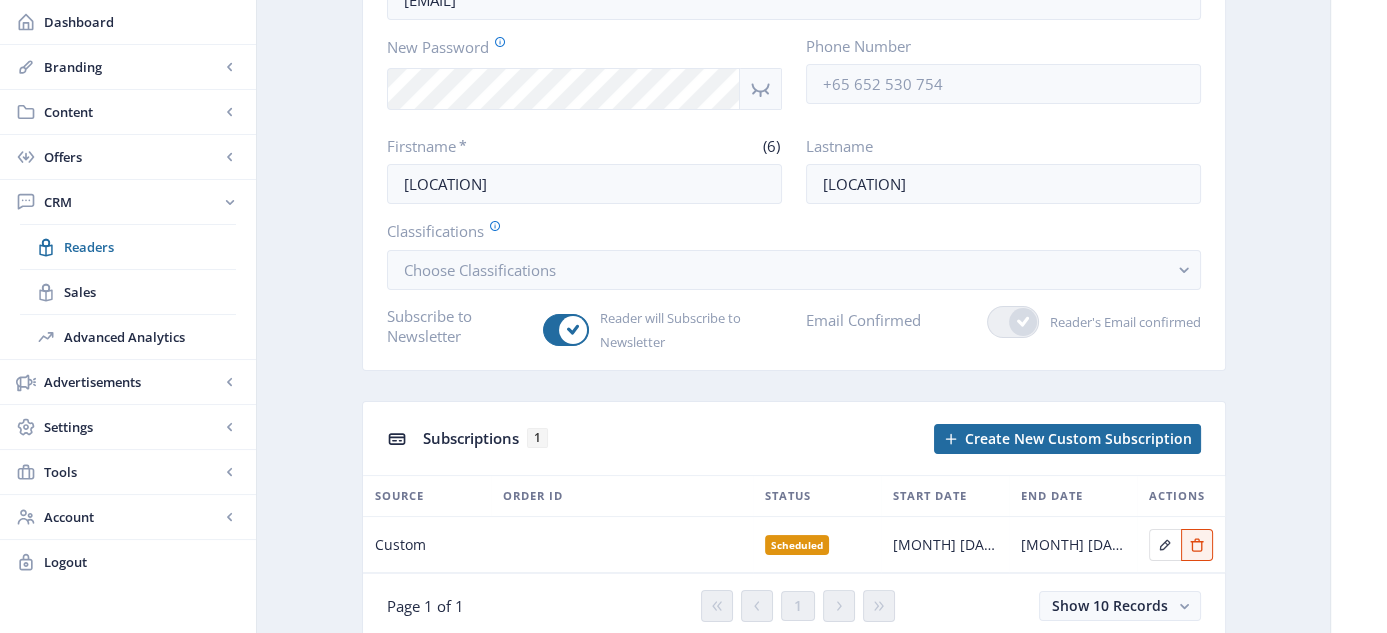 scroll, scrollTop: 300, scrollLeft: 0, axis: vertical 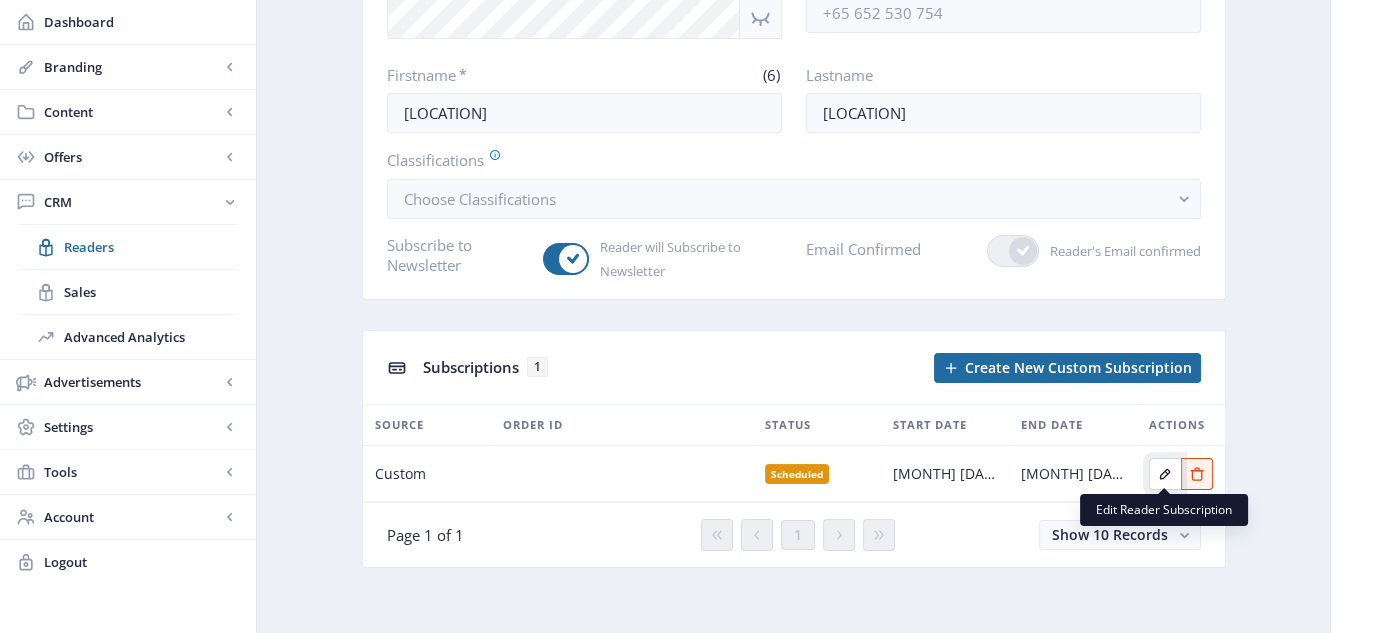 click 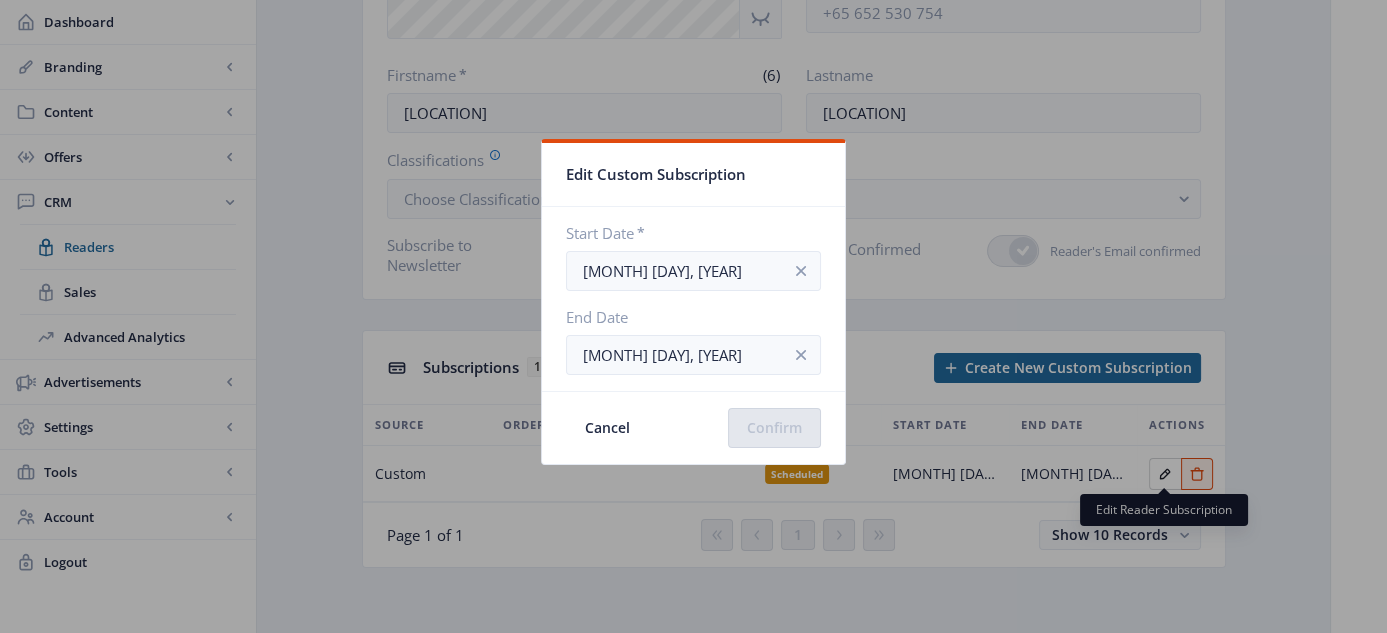 scroll, scrollTop: 0, scrollLeft: 0, axis: both 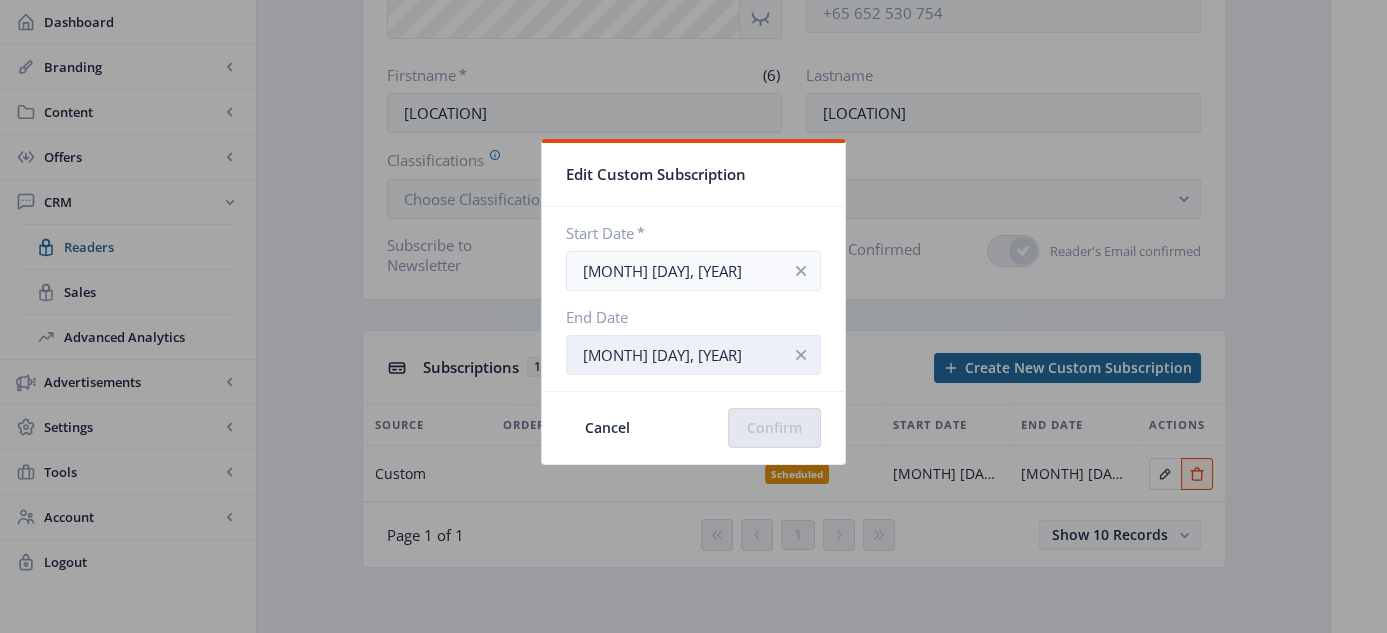 click on "[DATE]" at bounding box center [693, 355] 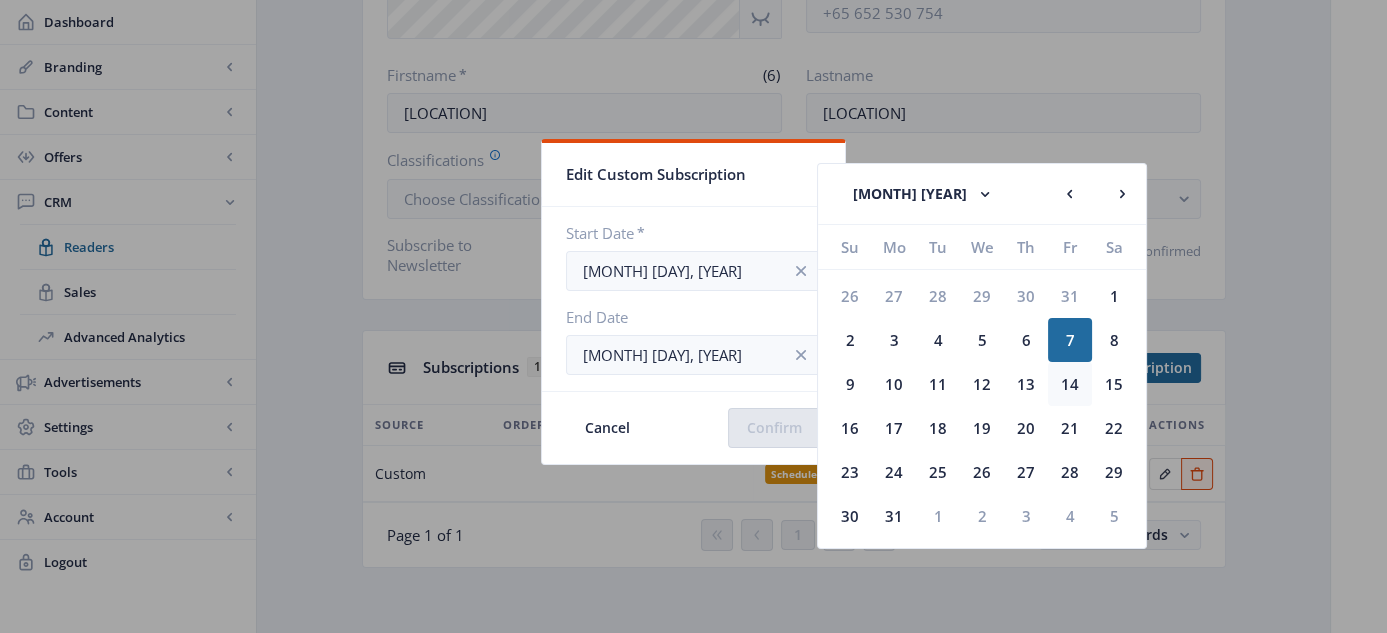 click on "14" 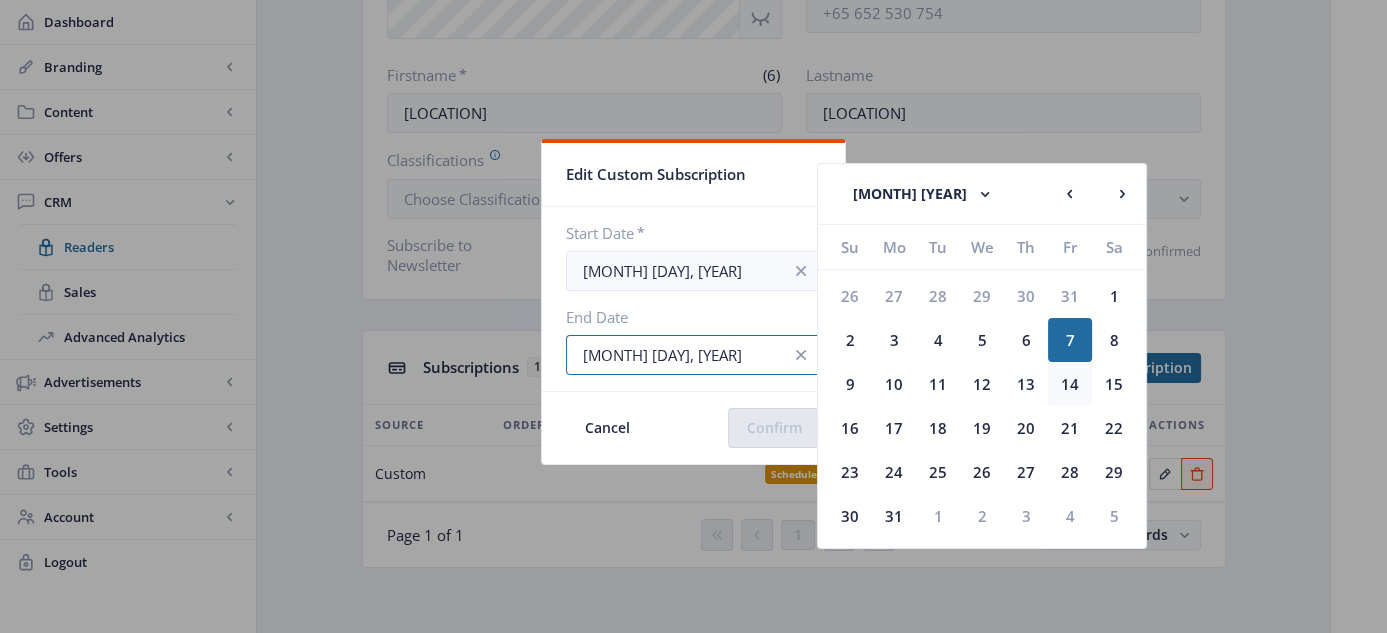 type on "[DATE]" 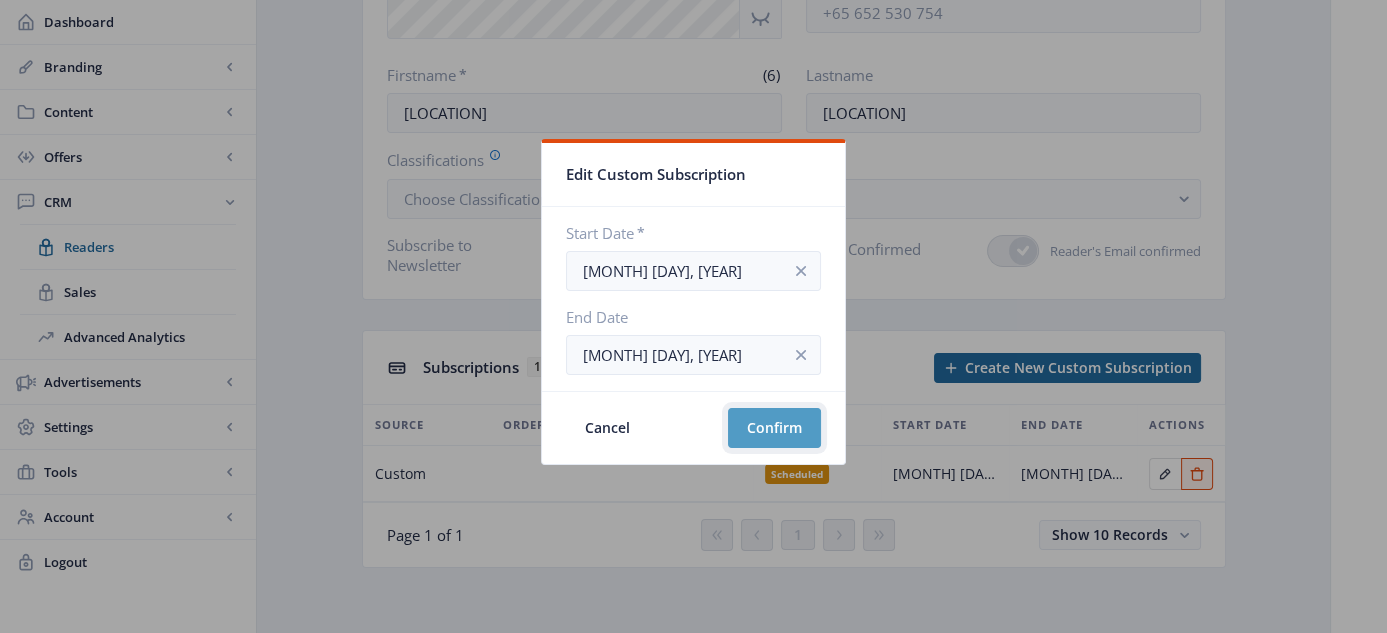 click on "Confirm" 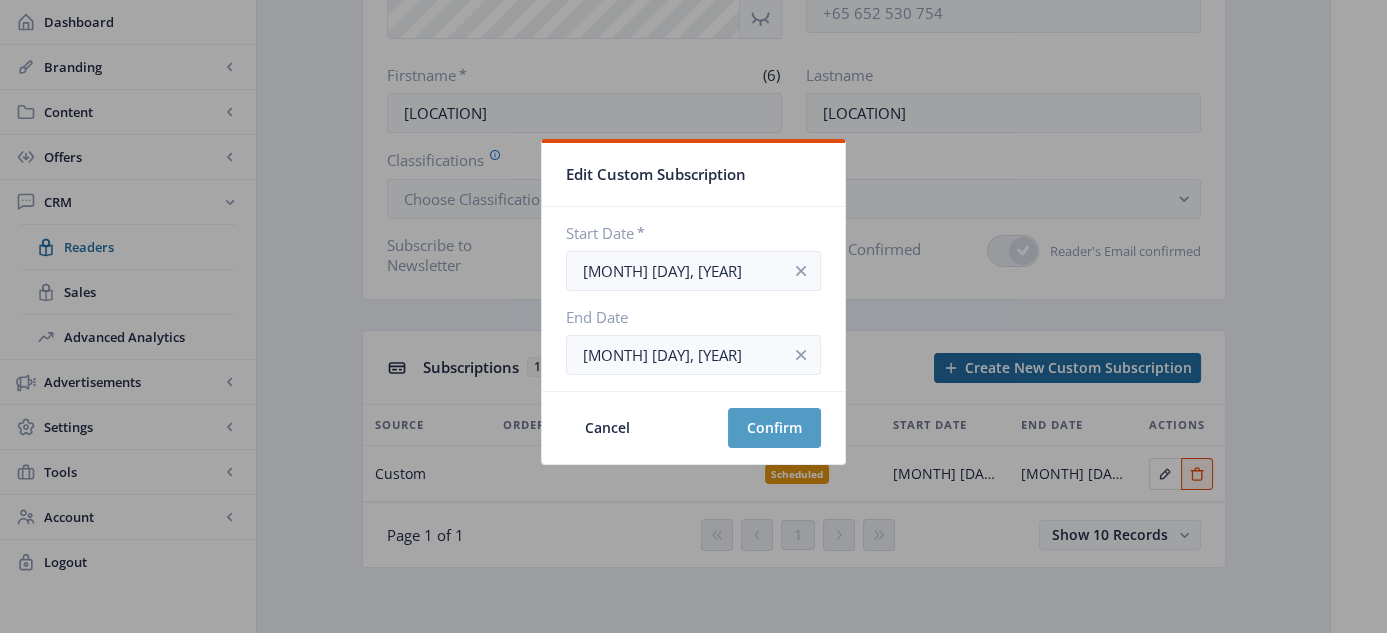 scroll, scrollTop: 300, scrollLeft: 0, axis: vertical 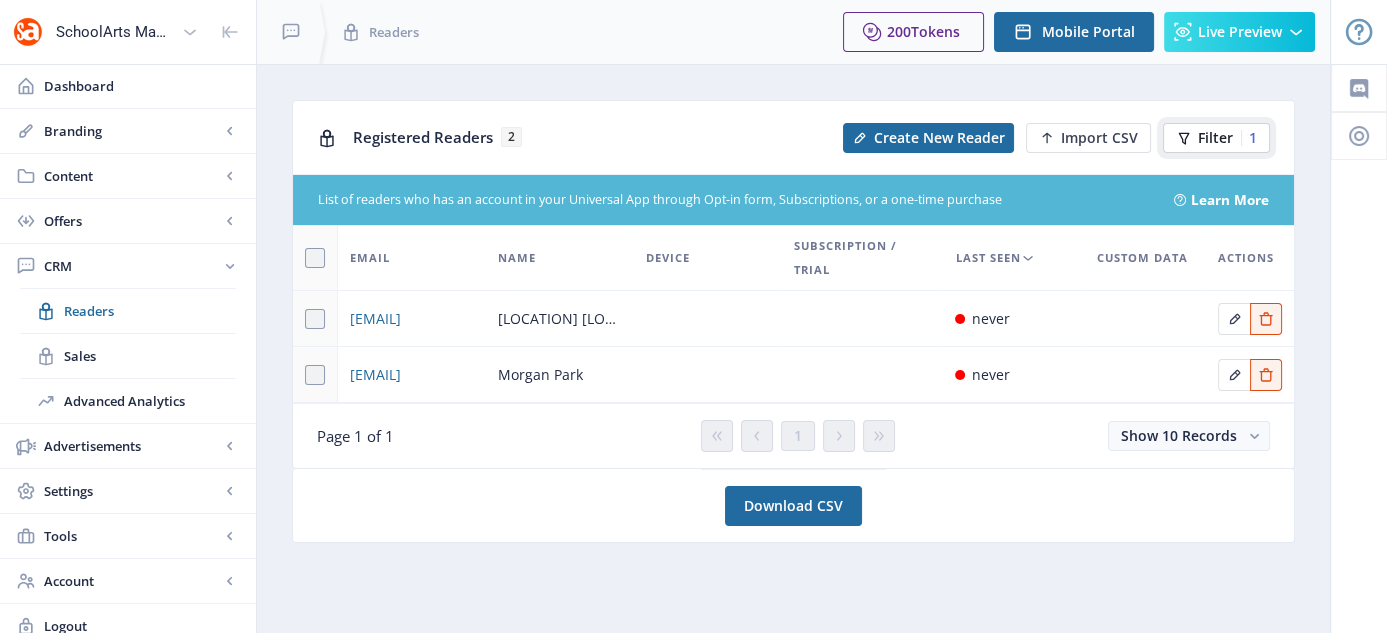 click on "Filter" 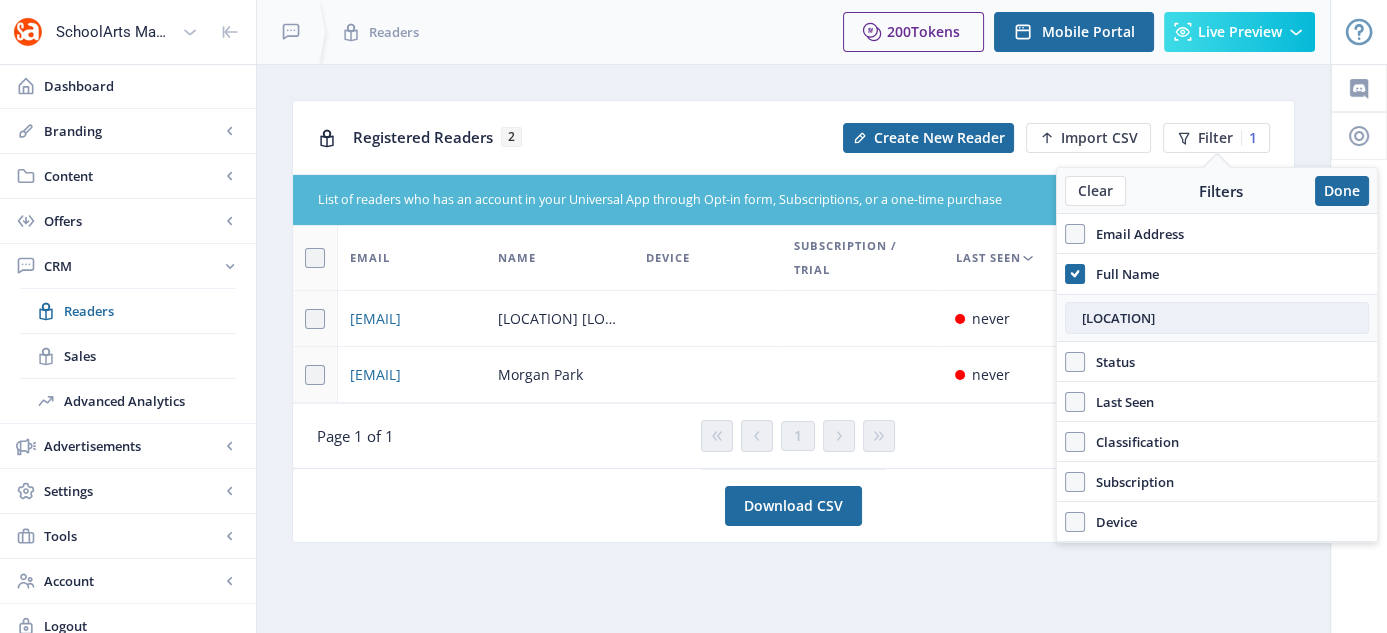 drag, startPoint x: 1156, startPoint y: 313, endPoint x: 1065, endPoint y: 324, distance: 91.66242 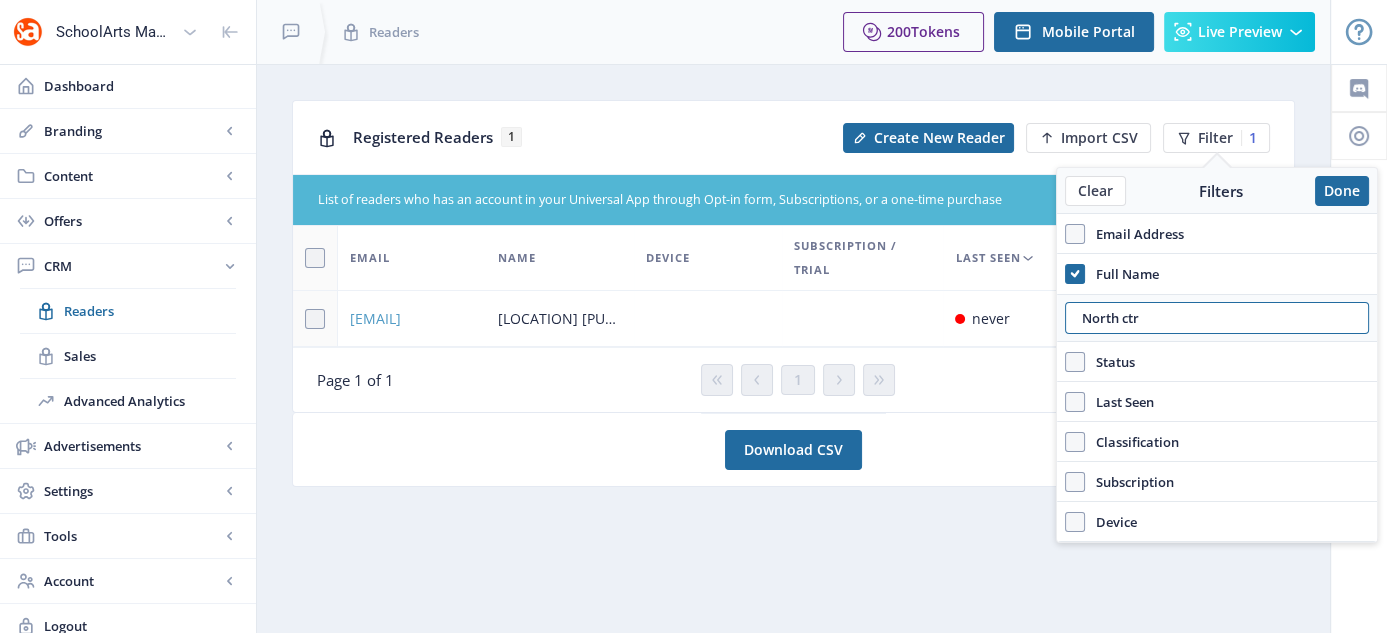 type on "North ctr" 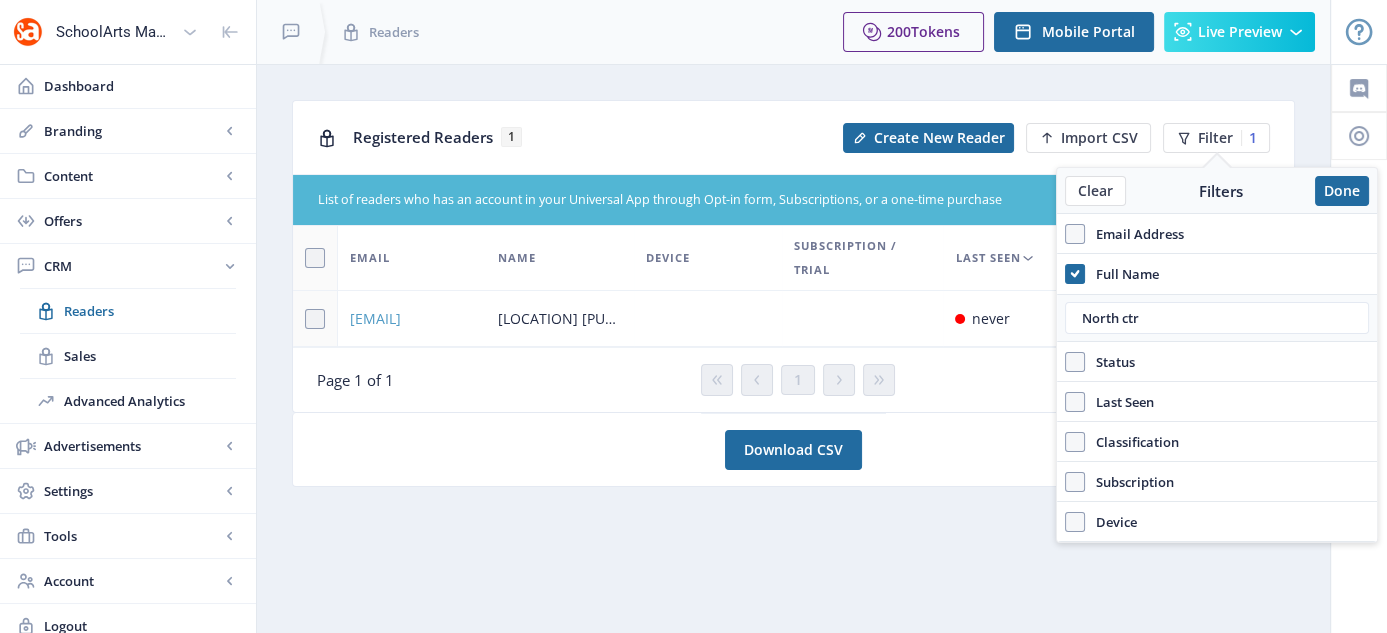 click on "[EMAIL]" at bounding box center (375, 319) 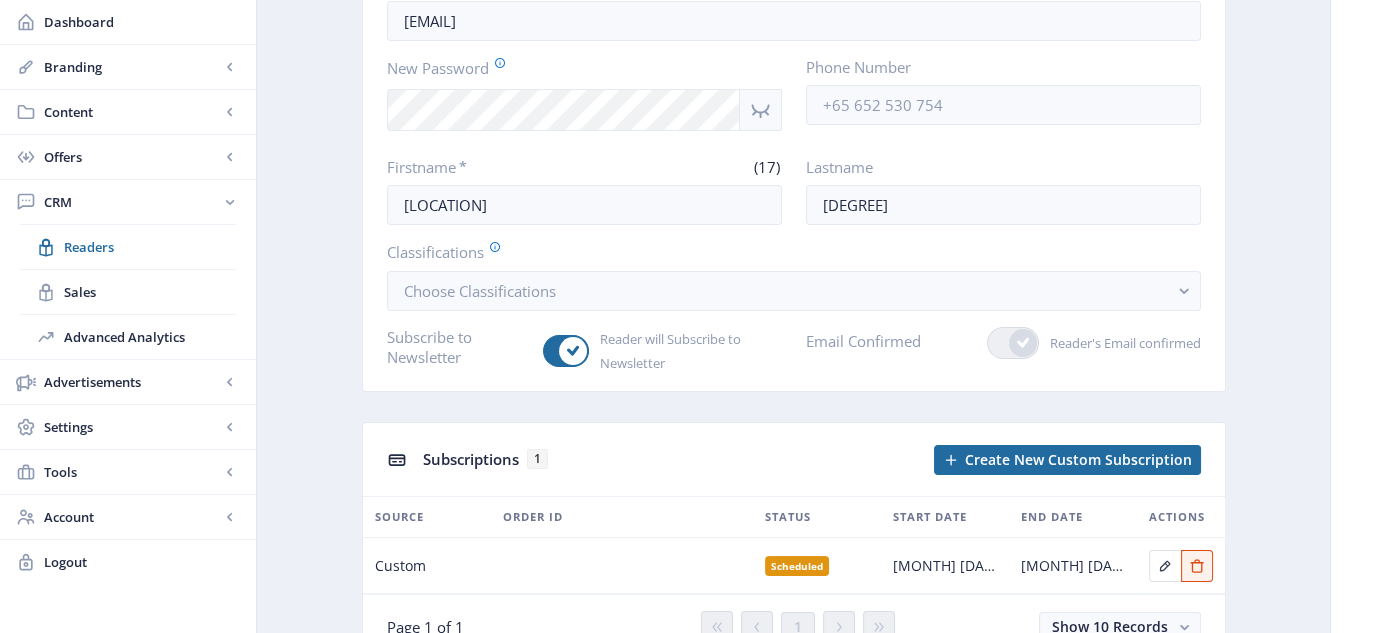 scroll, scrollTop: 300, scrollLeft: 0, axis: vertical 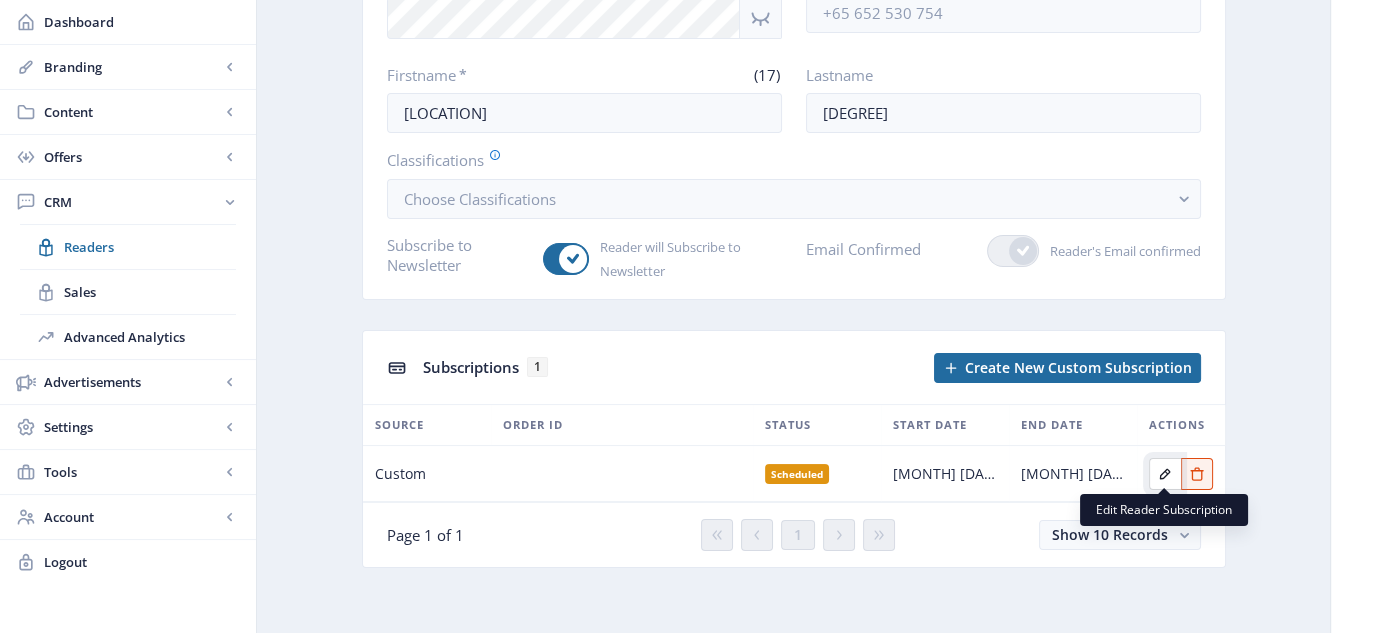 click 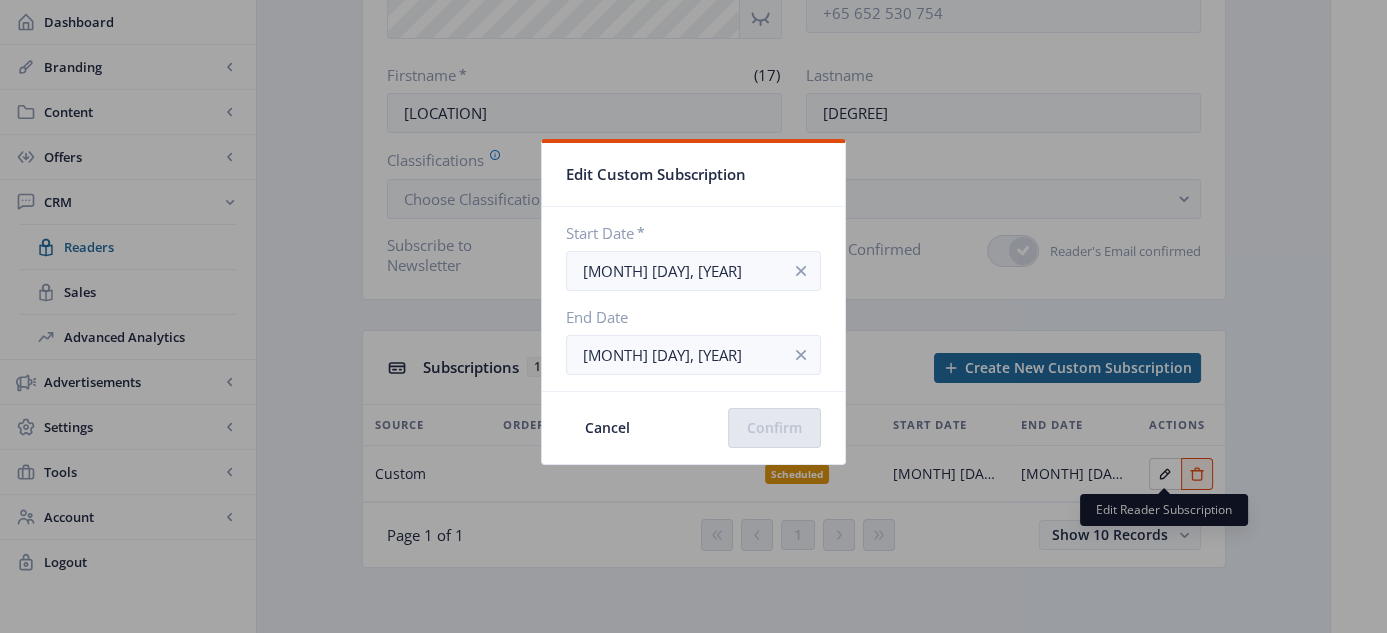 scroll, scrollTop: 0, scrollLeft: 0, axis: both 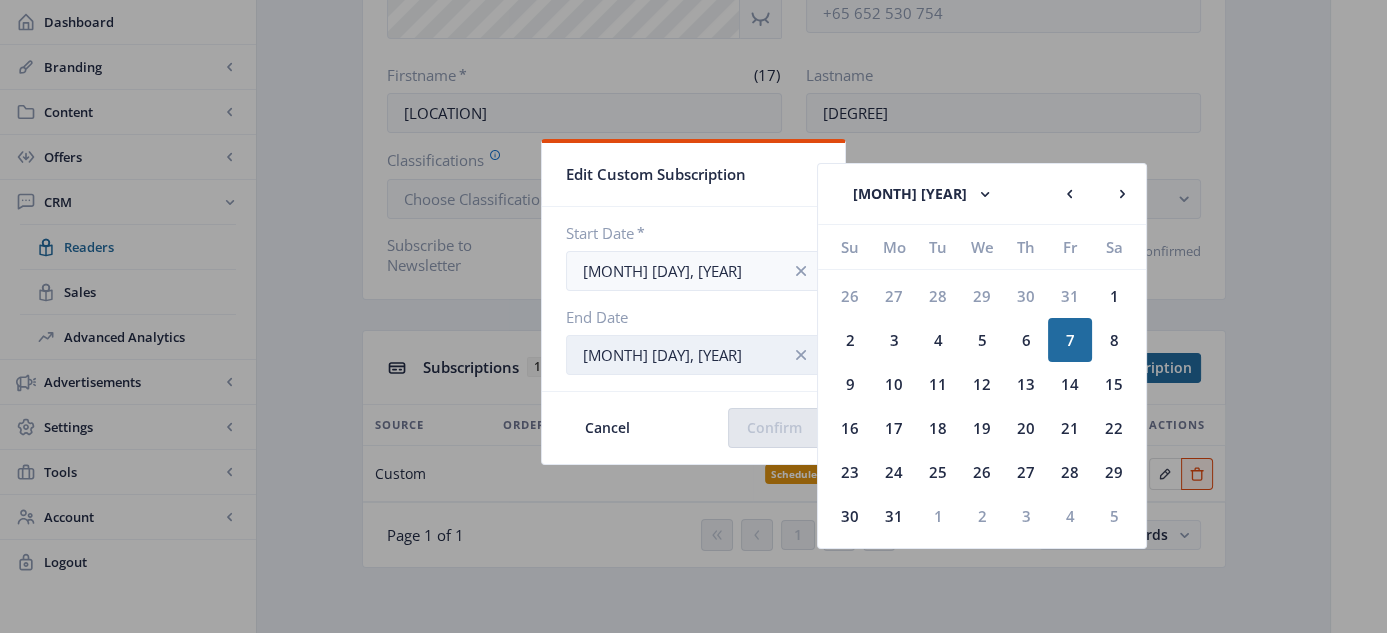 click on "[DATE]" at bounding box center (693, 355) 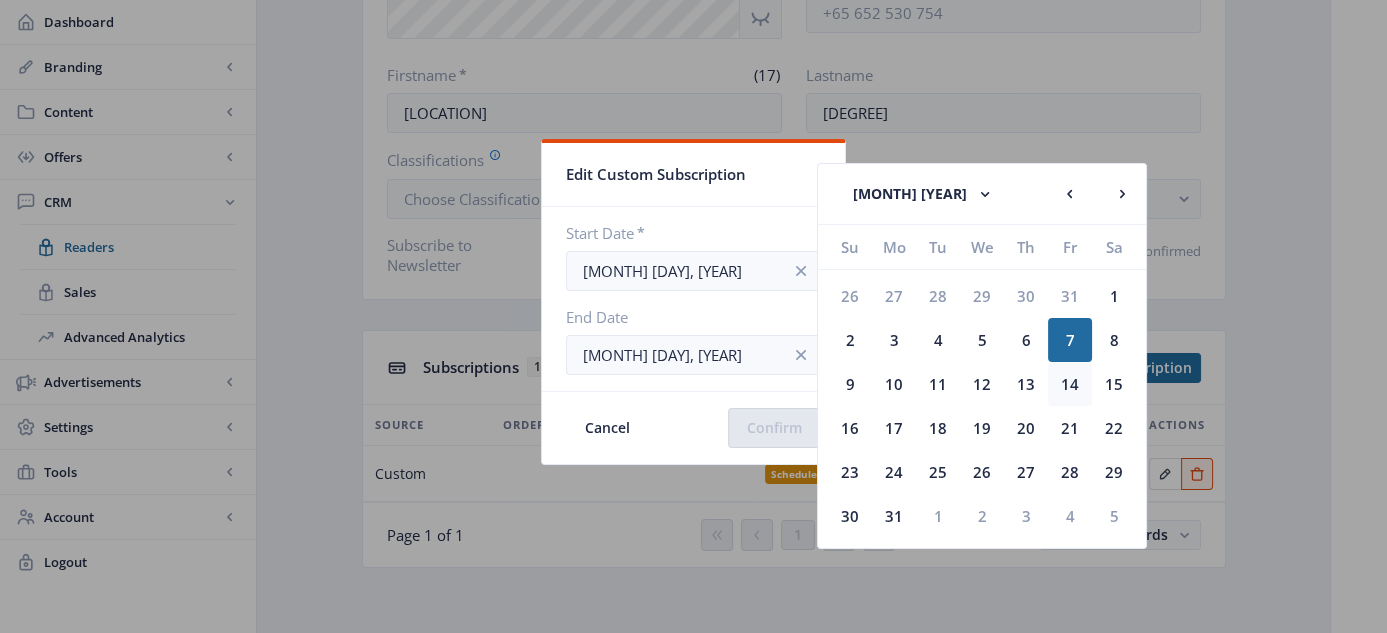 click on "14" 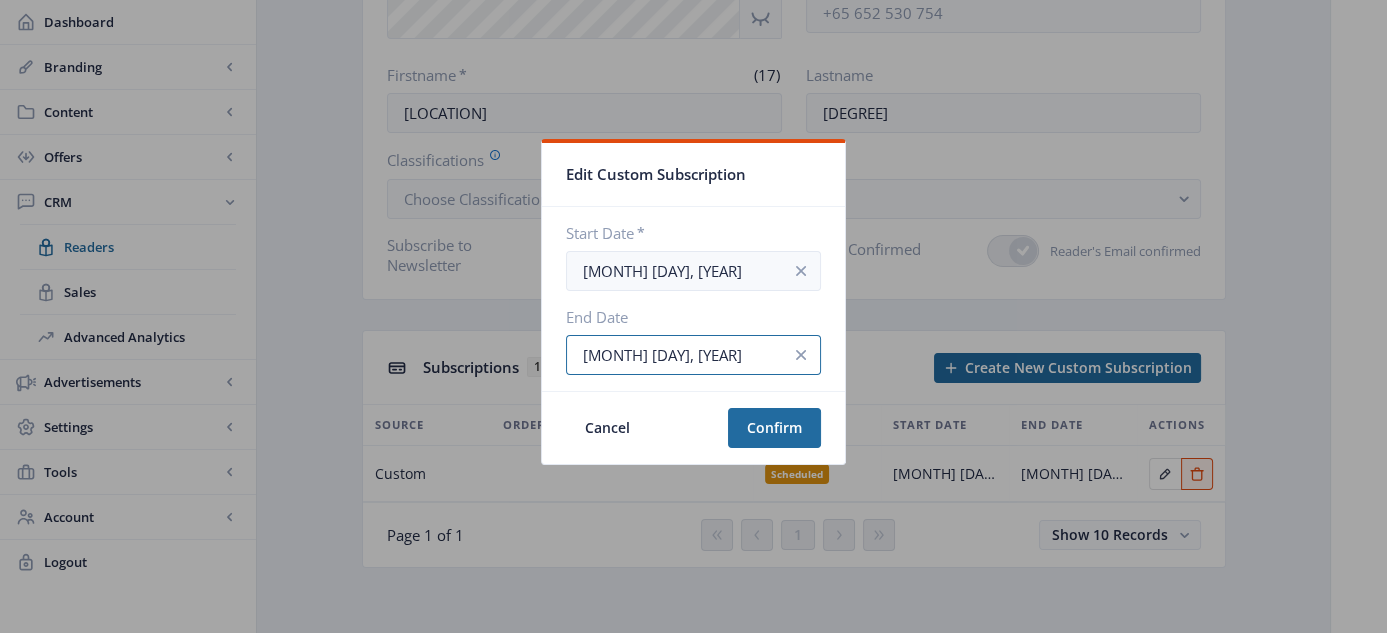 type on "[DATE]" 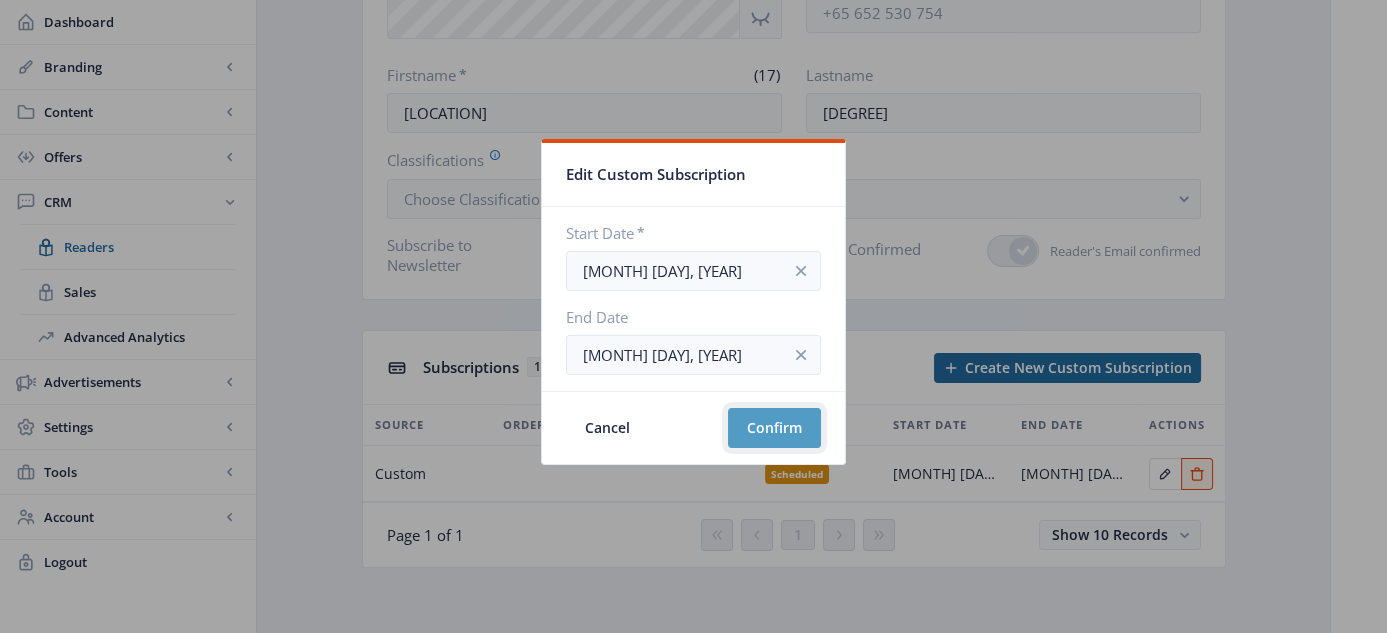 click on "Confirm" 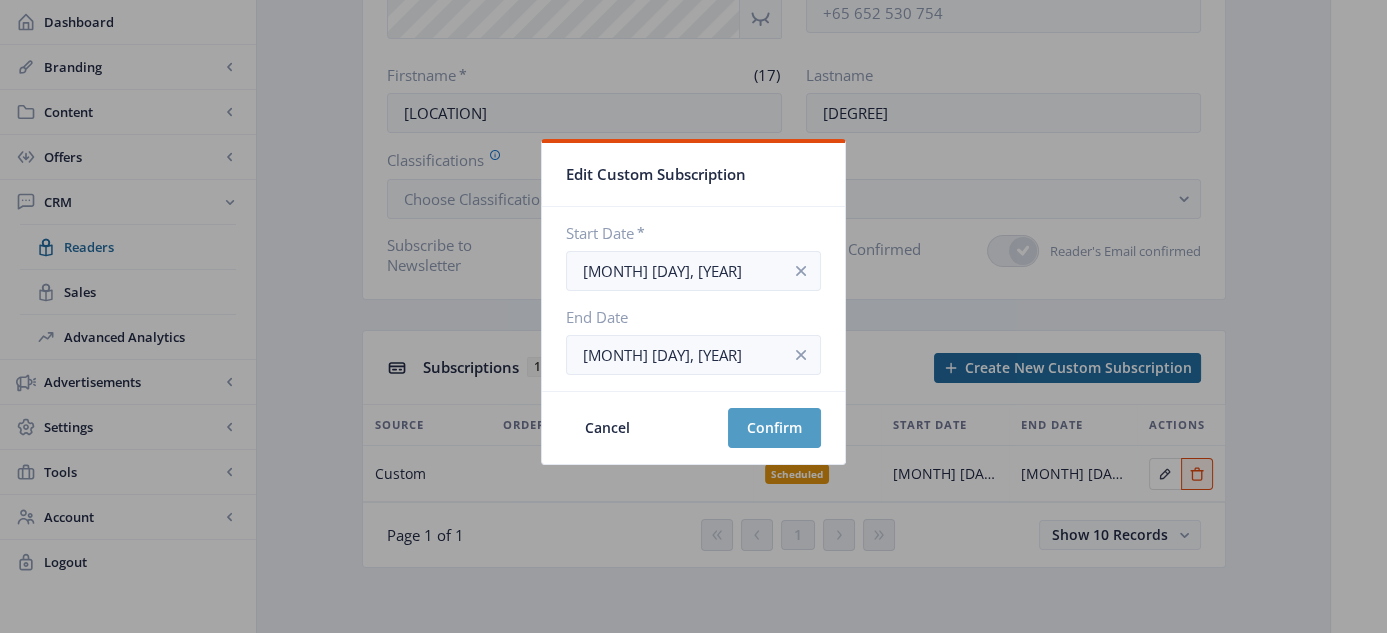 scroll, scrollTop: 300, scrollLeft: 0, axis: vertical 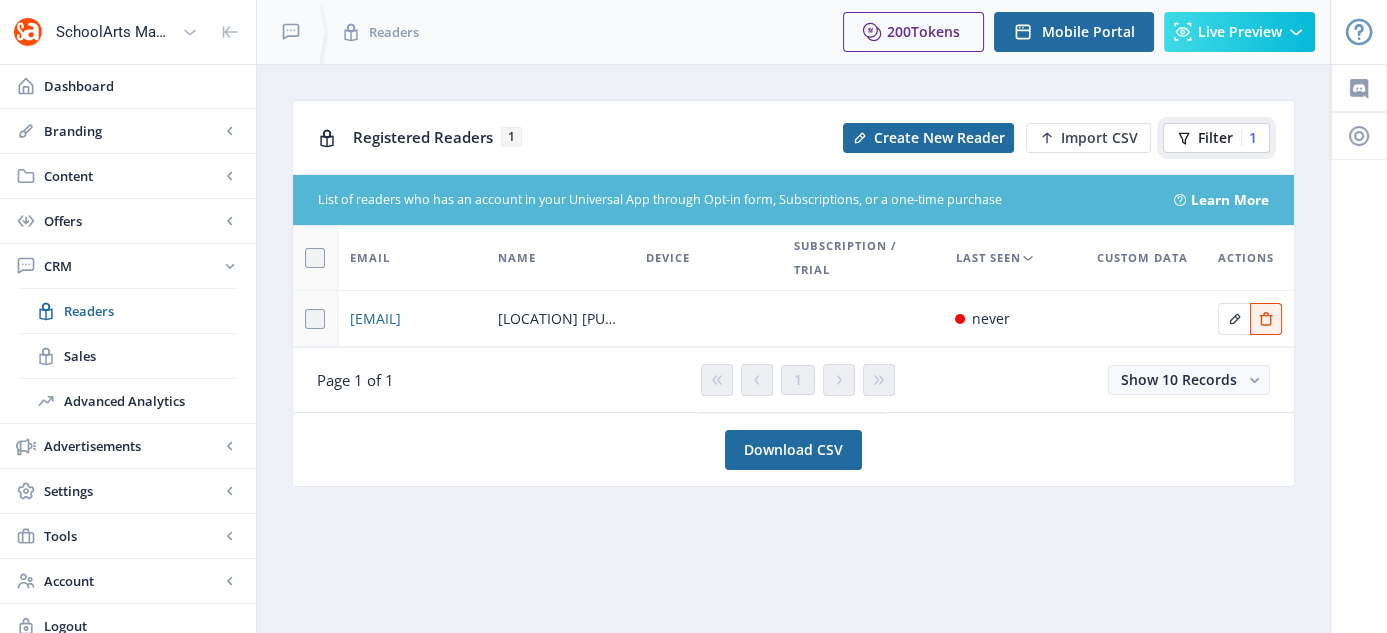 click on "Filter" 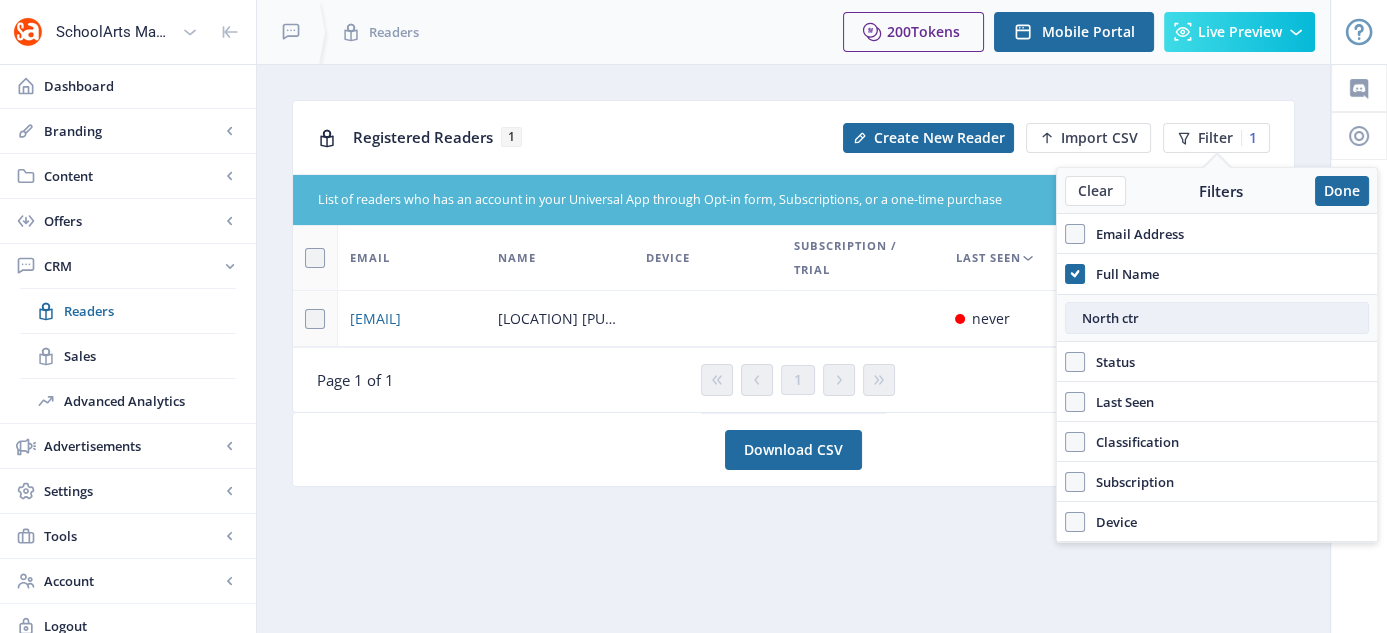 drag, startPoint x: 1145, startPoint y: 322, endPoint x: 1067, endPoint y: 324, distance: 78.025635 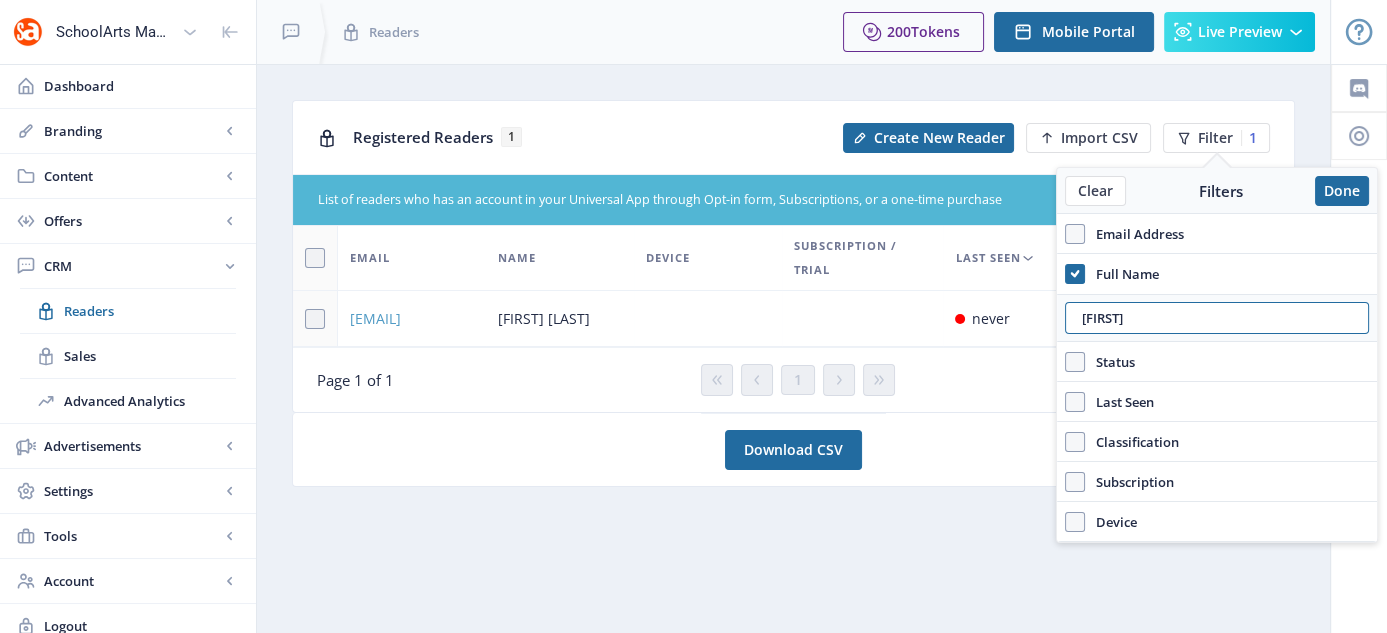type on "[FIRST]" 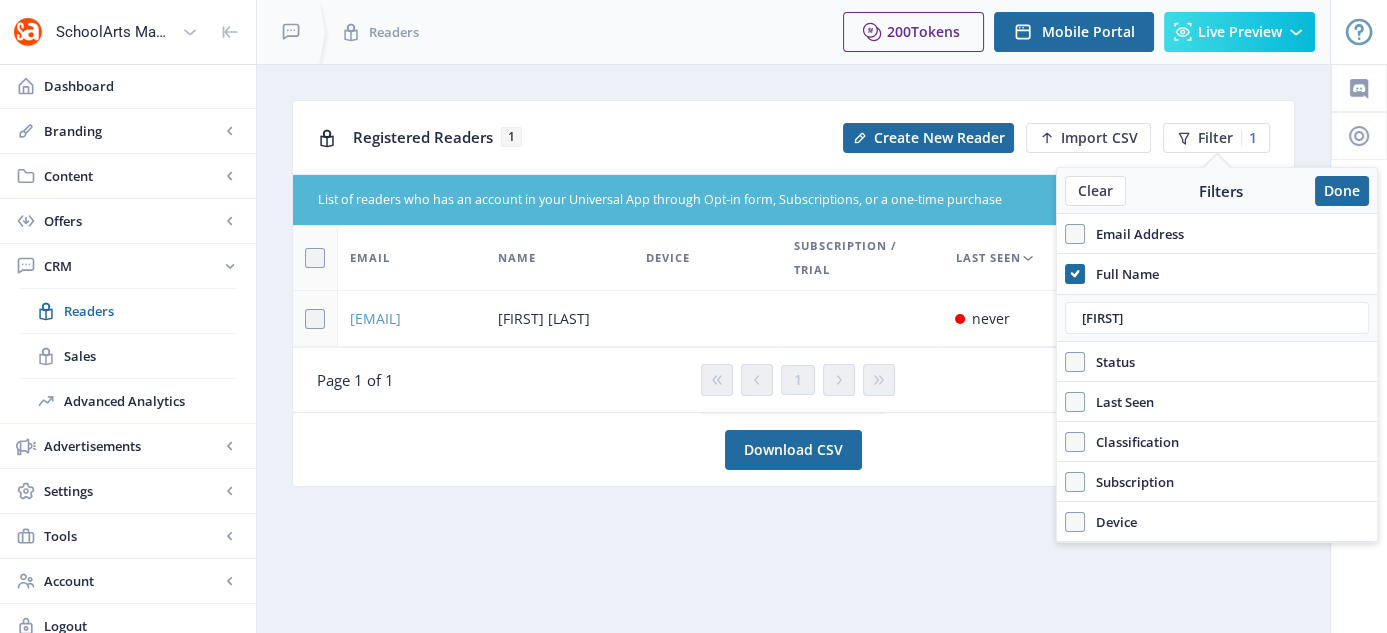 click on "[EMAIL]" at bounding box center (375, 319) 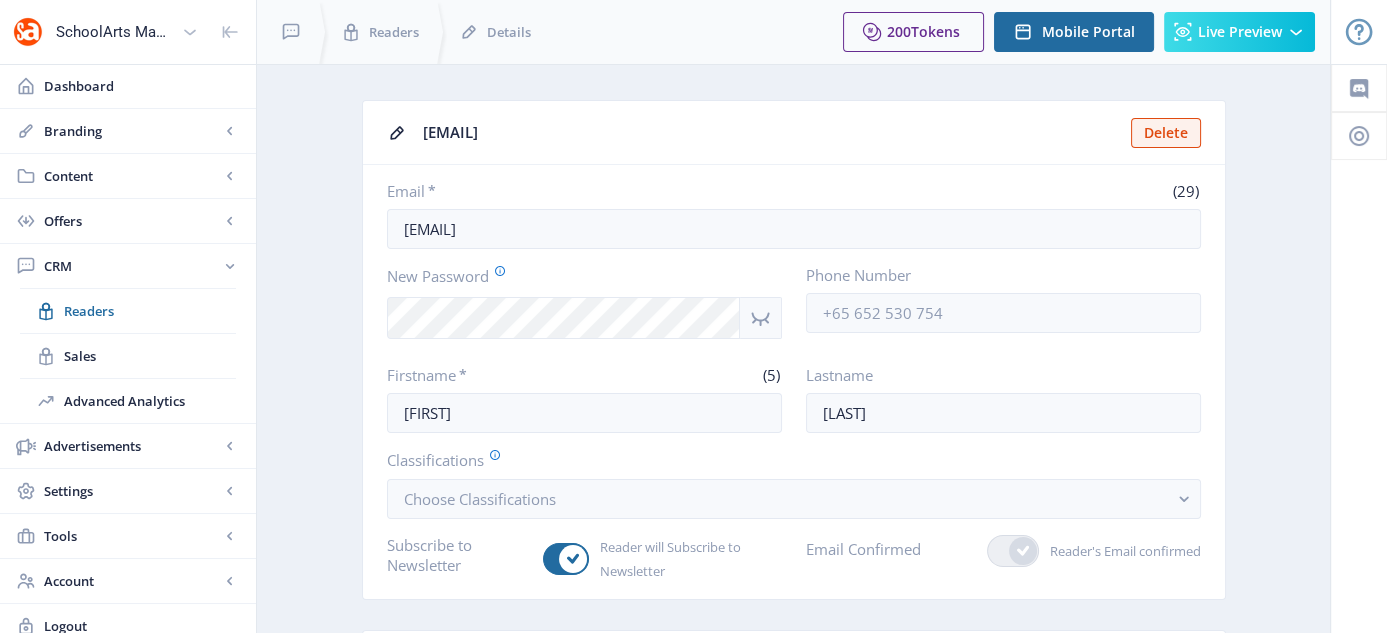 scroll, scrollTop: 300, scrollLeft: 0, axis: vertical 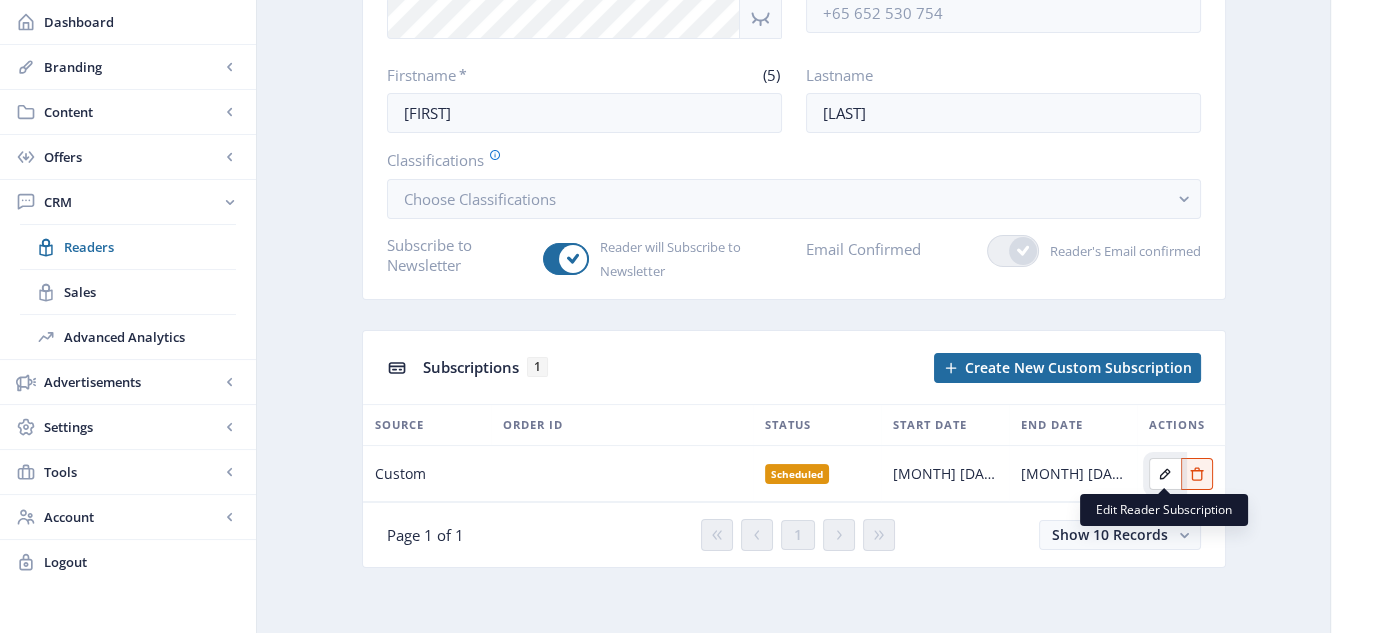 click 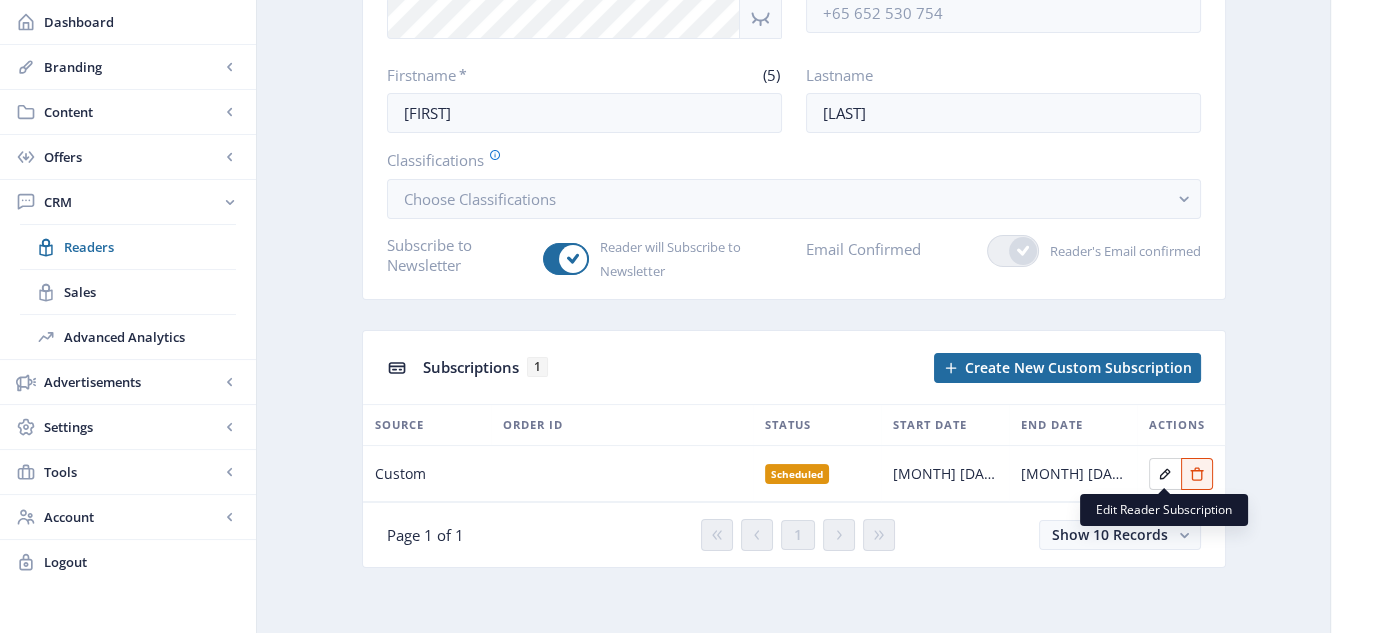 scroll, scrollTop: 0, scrollLeft: 0, axis: both 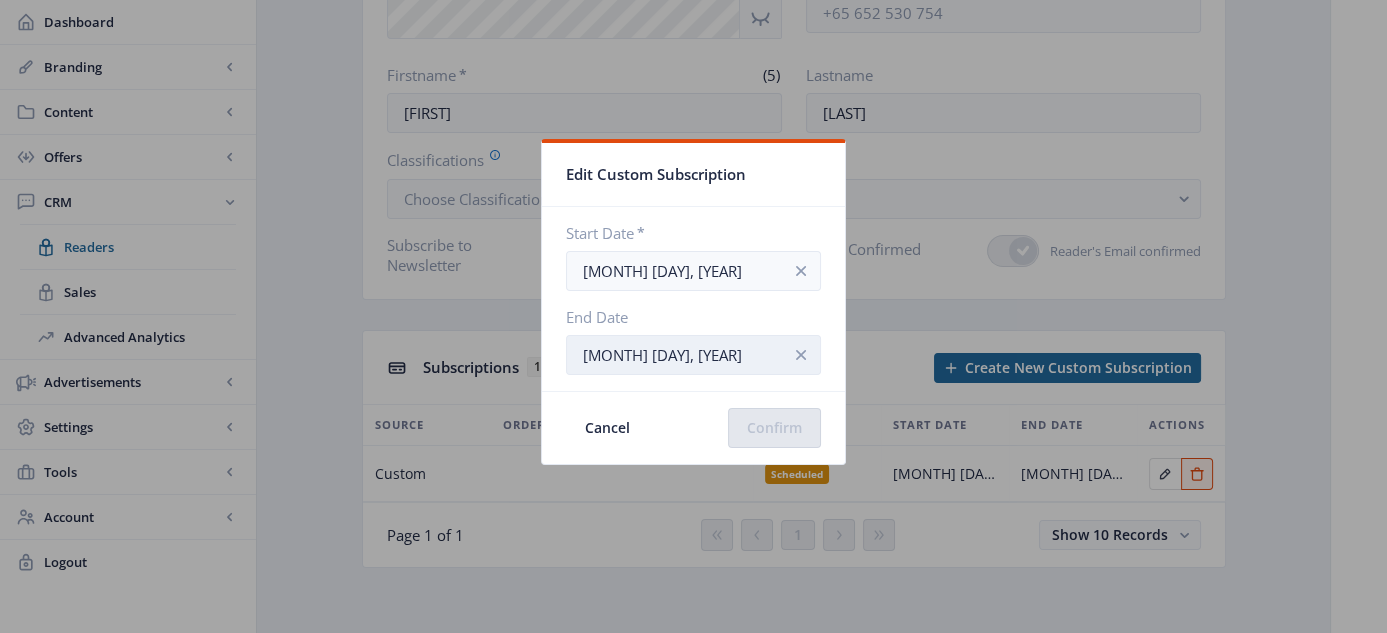 click on "[DATE]" at bounding box center [693, 355] 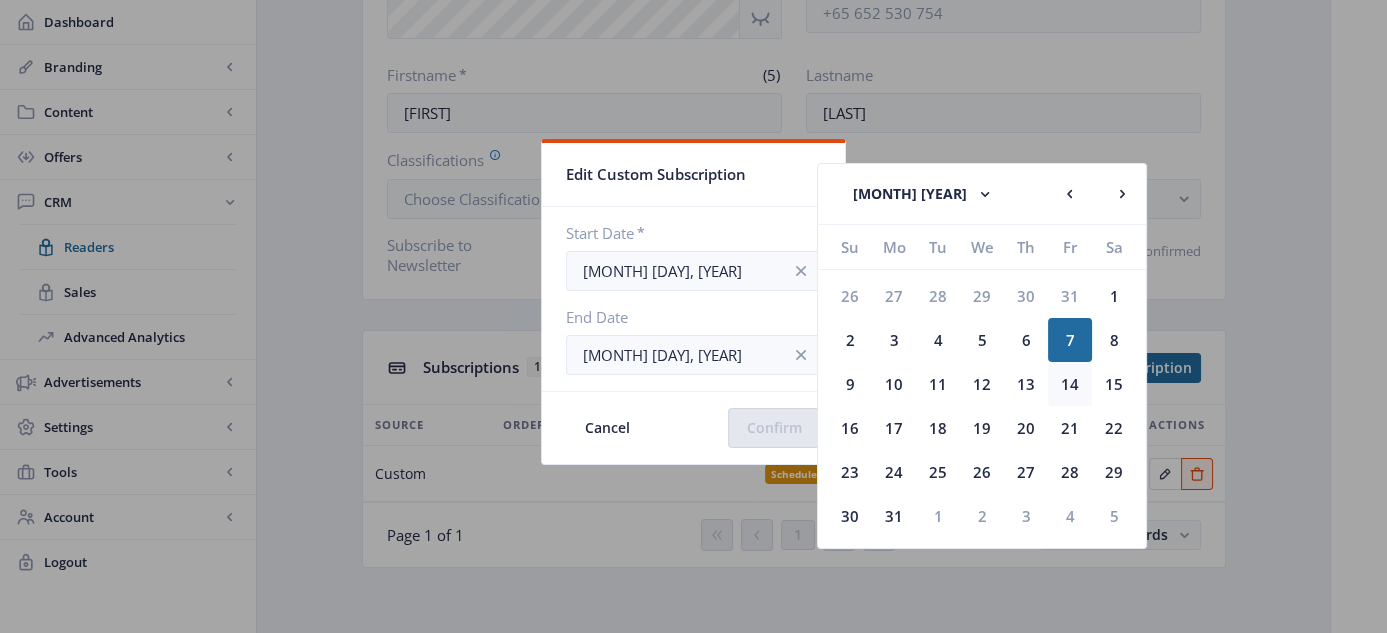 click on "14" 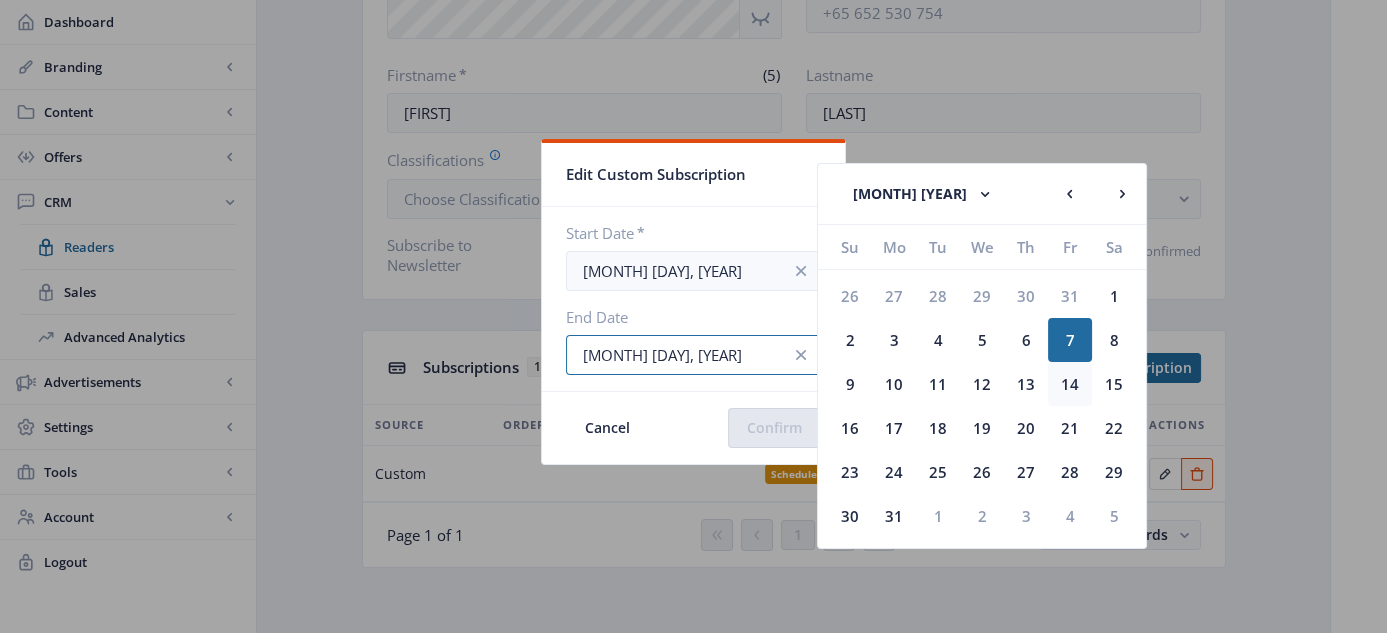 type on "[DATE]" 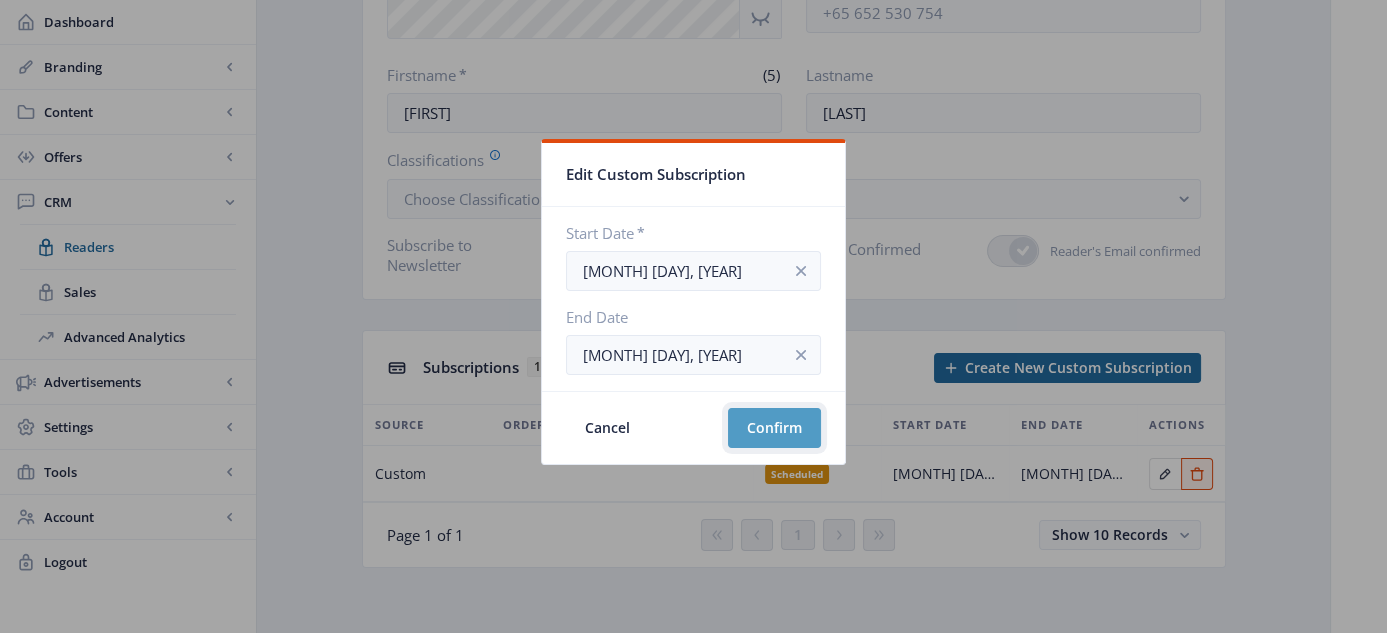 click on "Confirm" 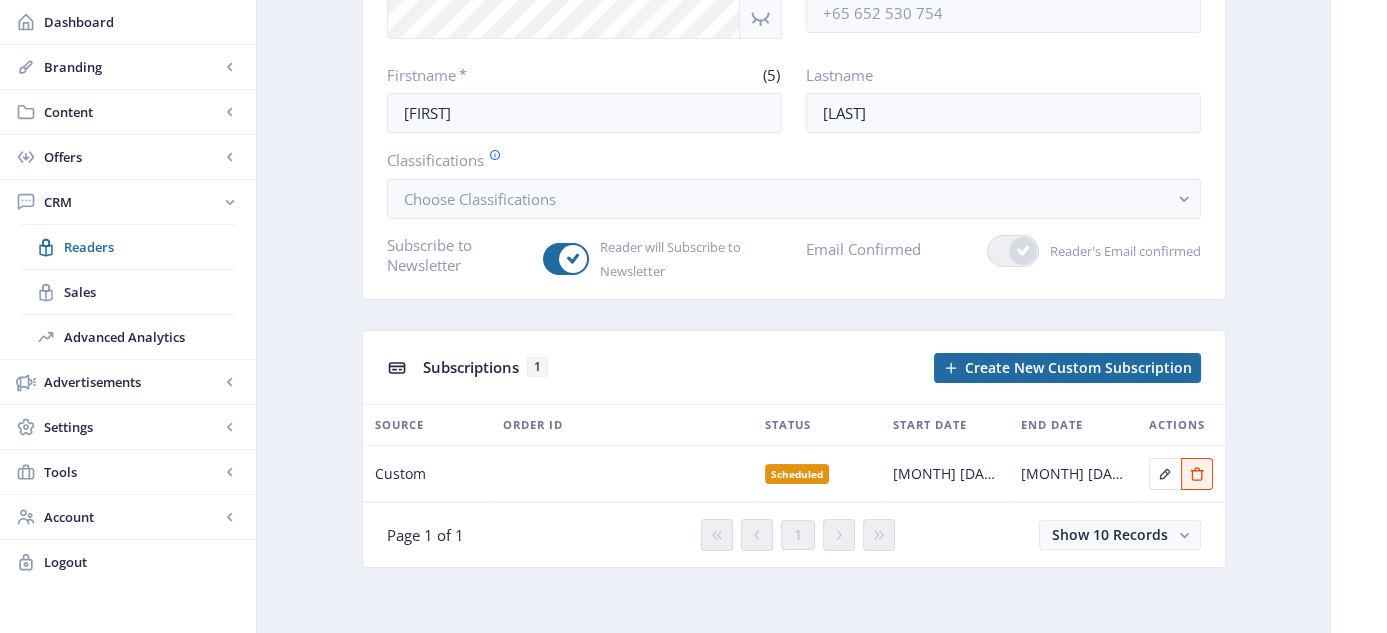 scroll, scrollTop: 0, scrollLeft: 0, axis: both 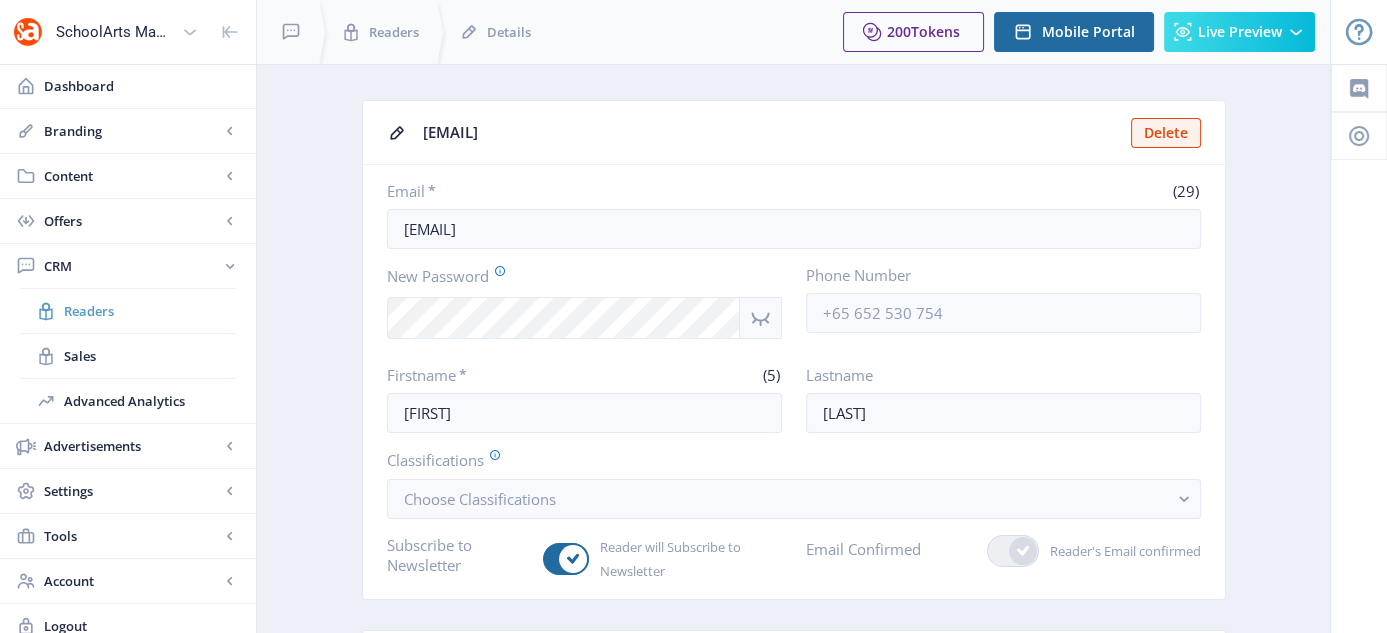 click on "Readers" at bounding box center [150, 311] 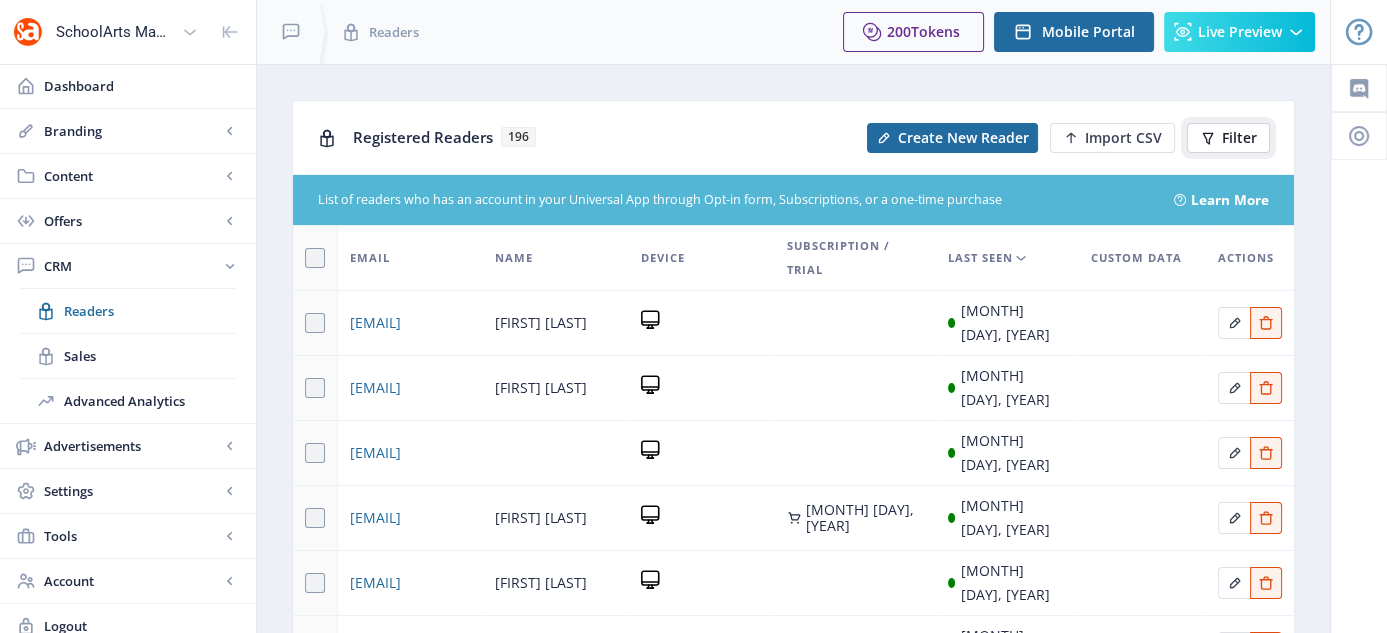 click on "Filter" 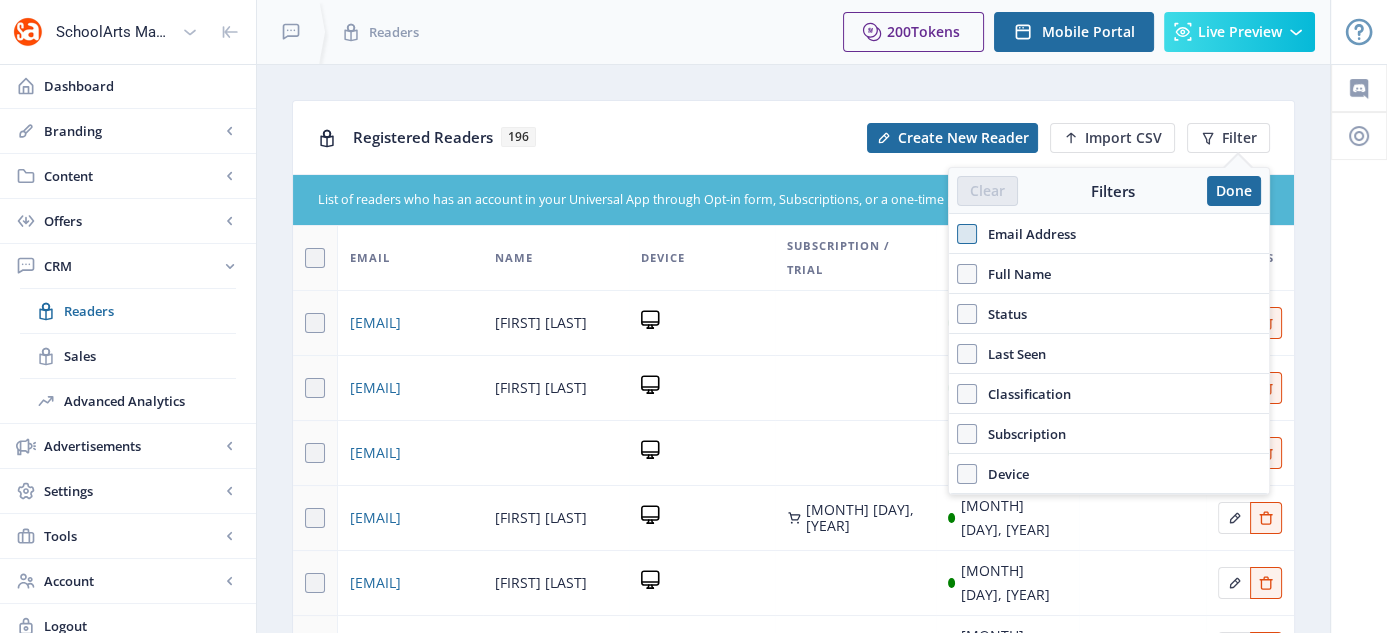 click at bounding box center [967, 234] 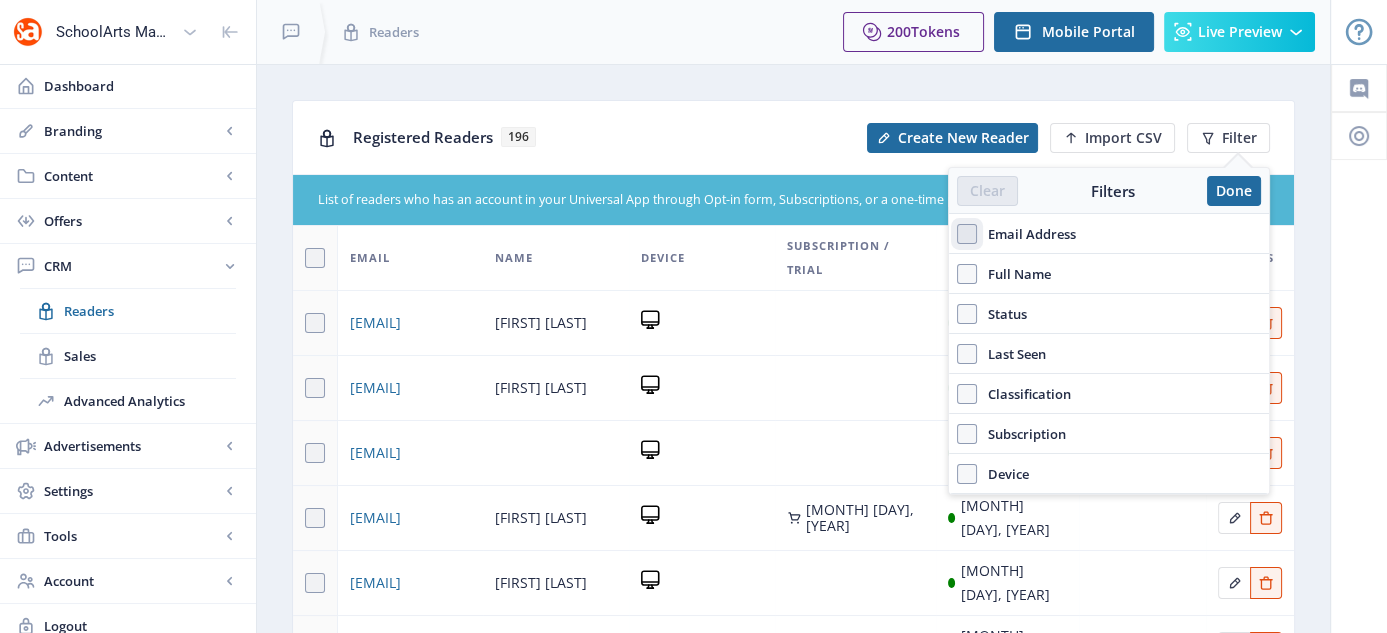 click on "Email Address" at bounding box center (957, 233) 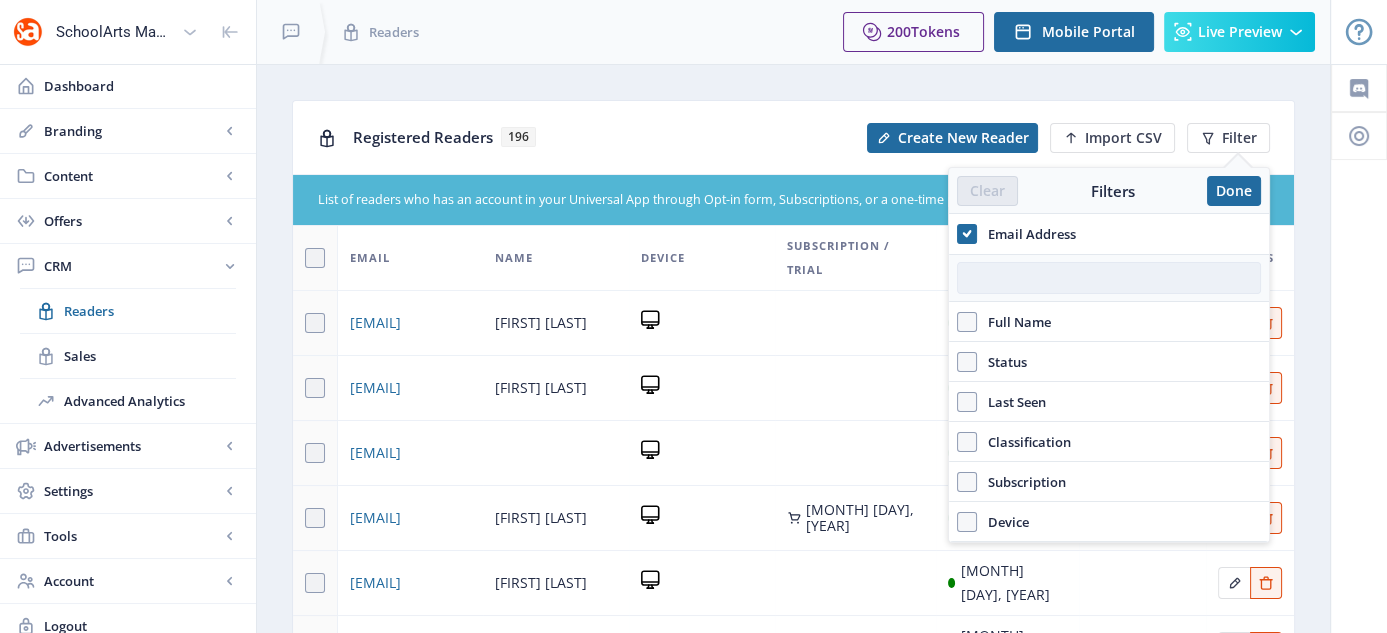 click at bounding box center [1109, 278] 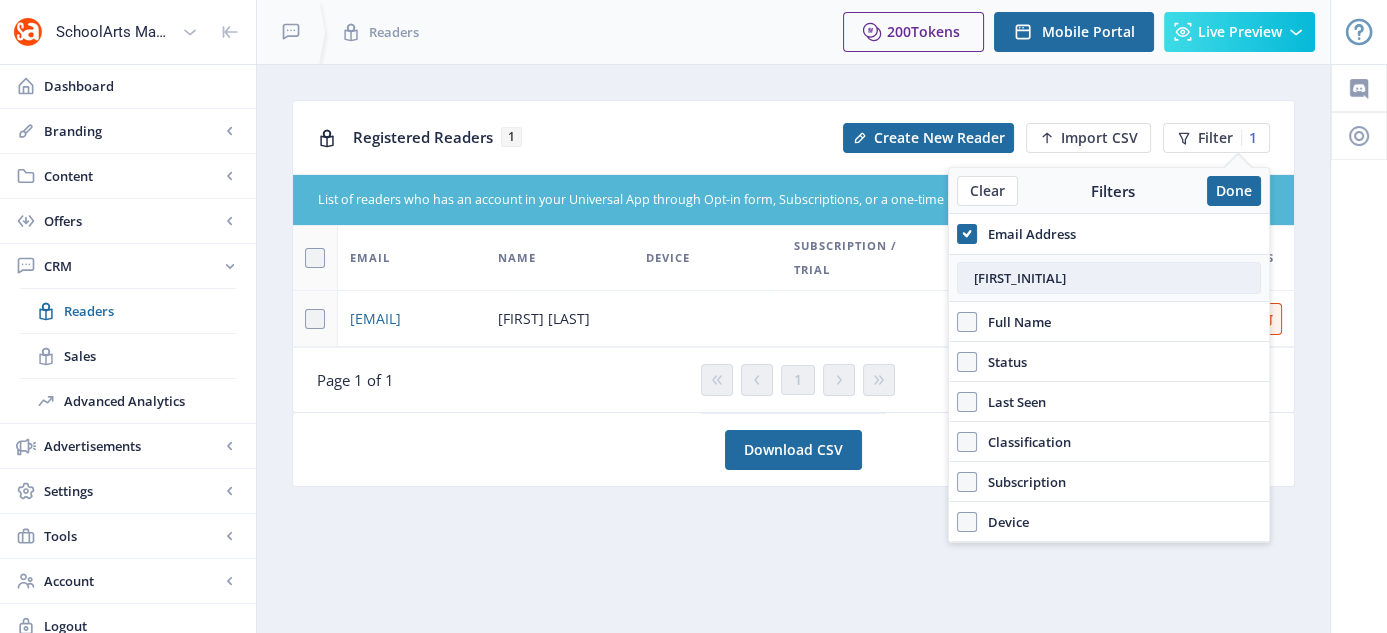 type on "nfinner" 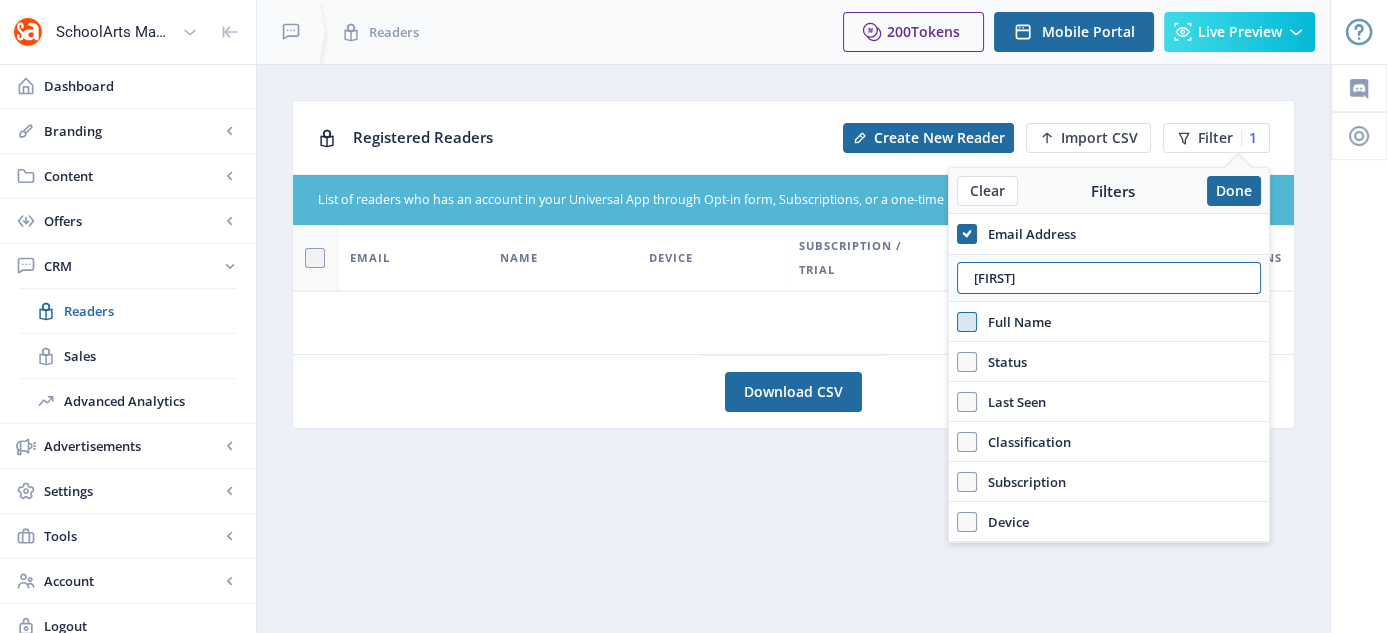 type on "debra" 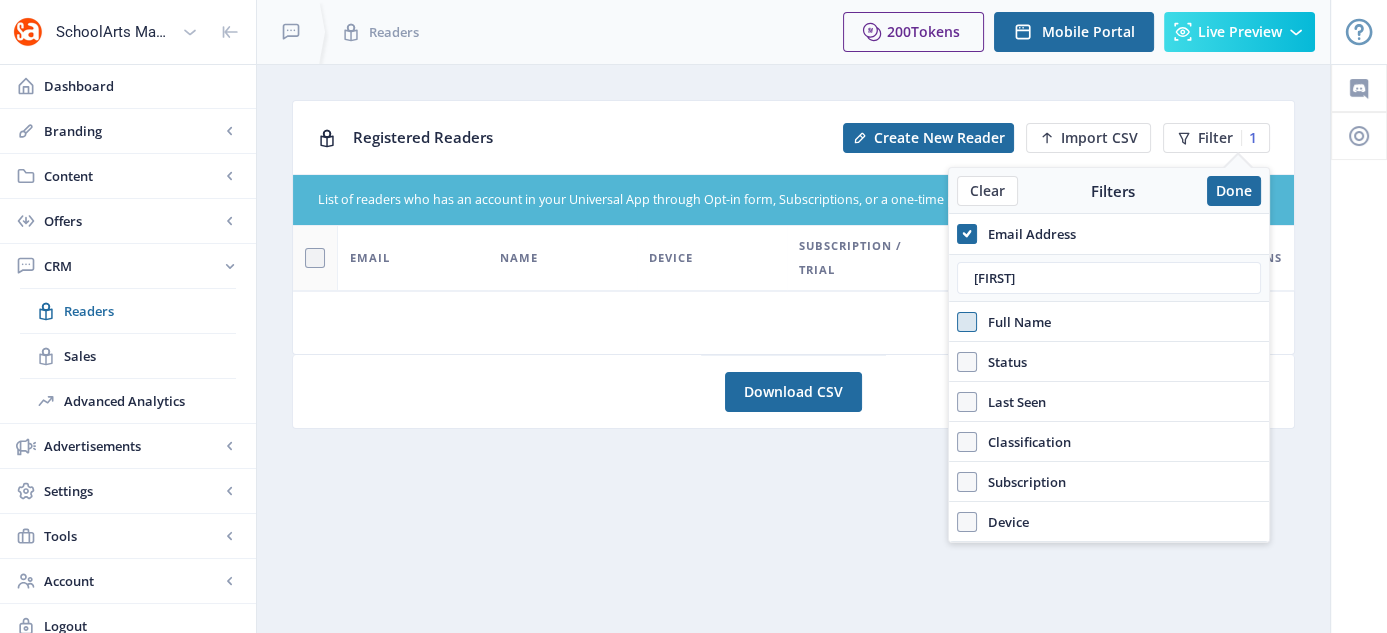 click at bounding box center (967, 322) 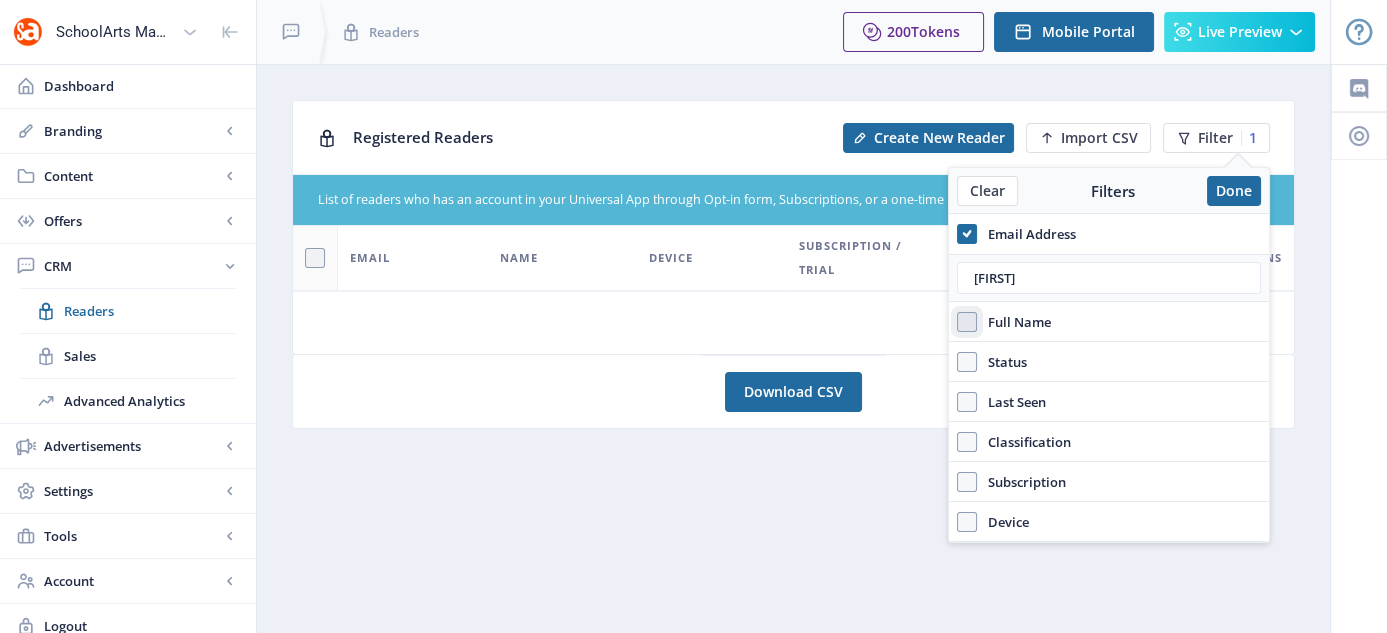 checkbox on "true" 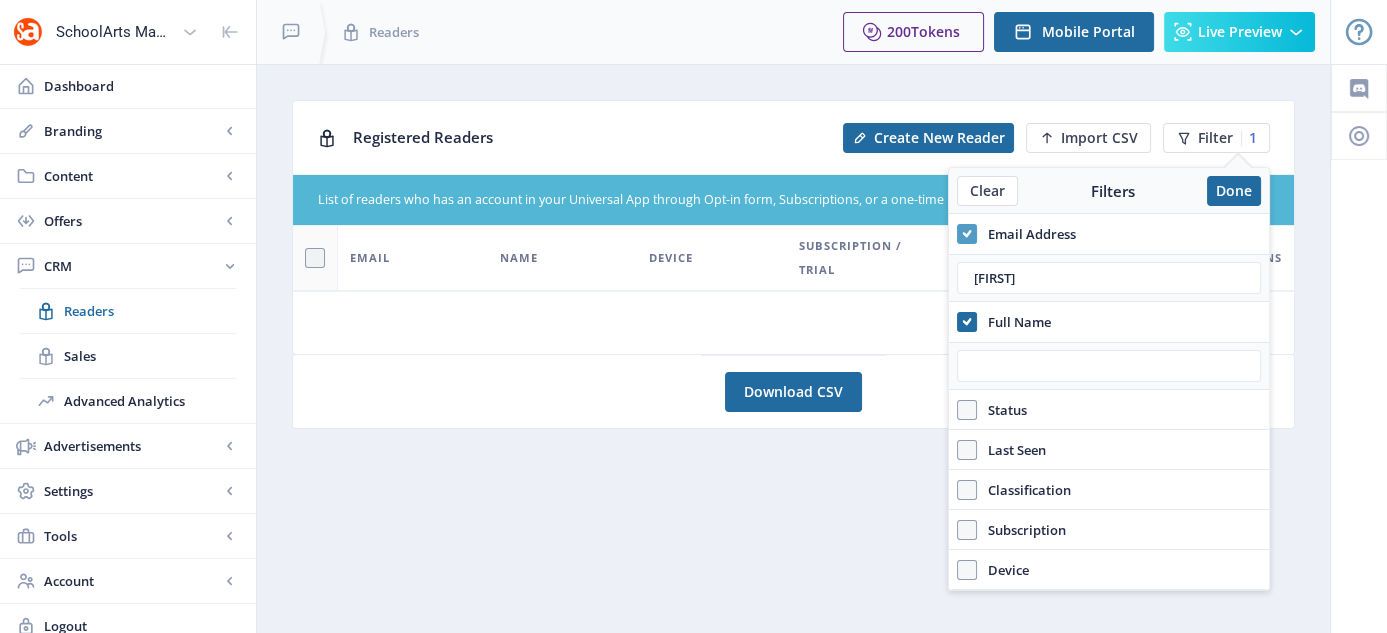 click 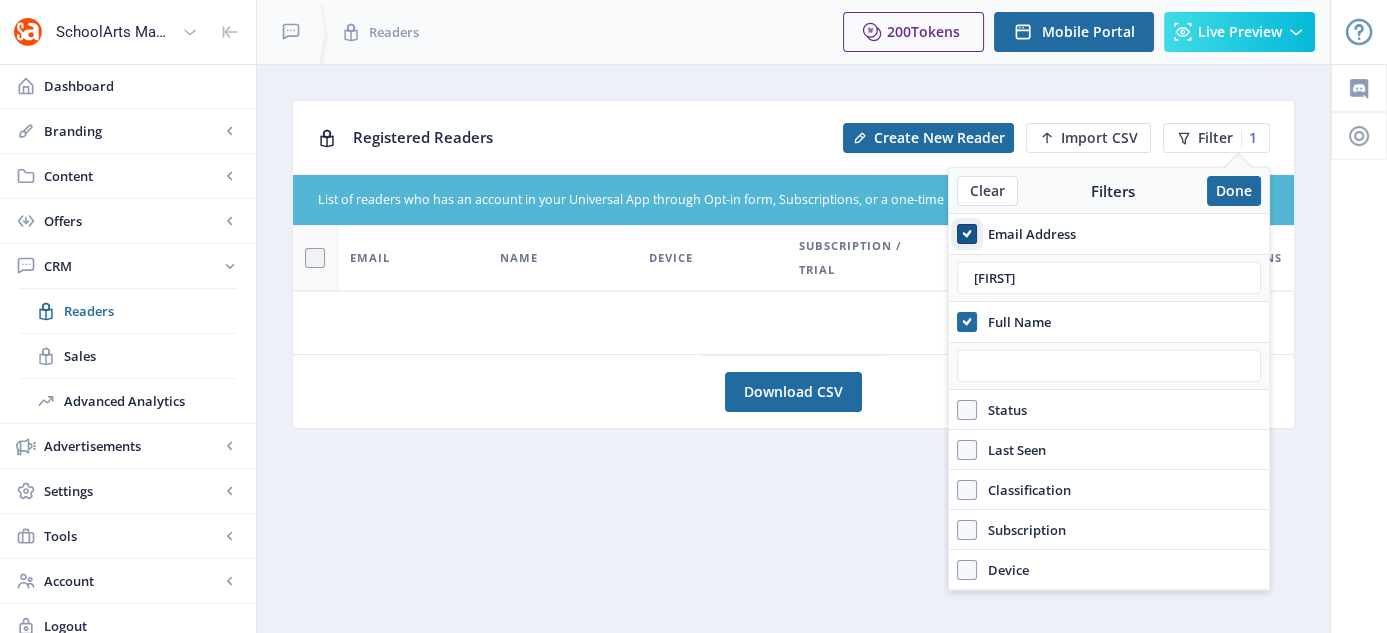 click on "Email Address" at bounding box center (957, 233) 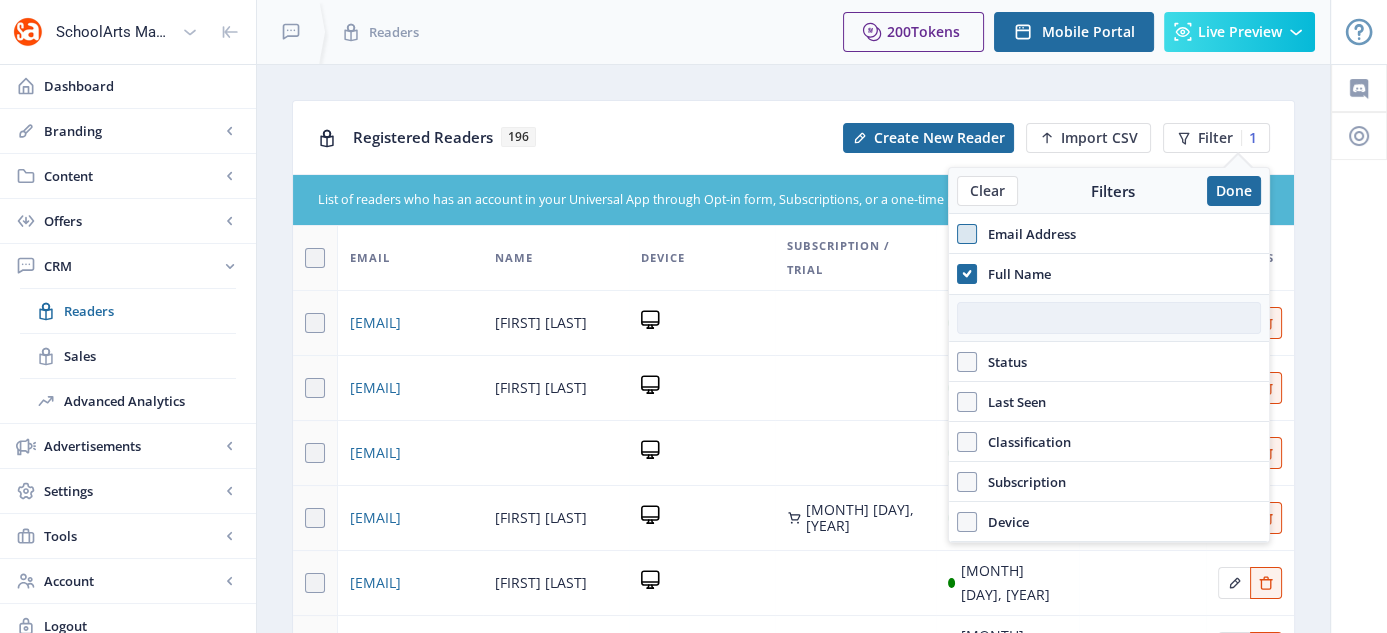 click at bounding box center (1109, 318) 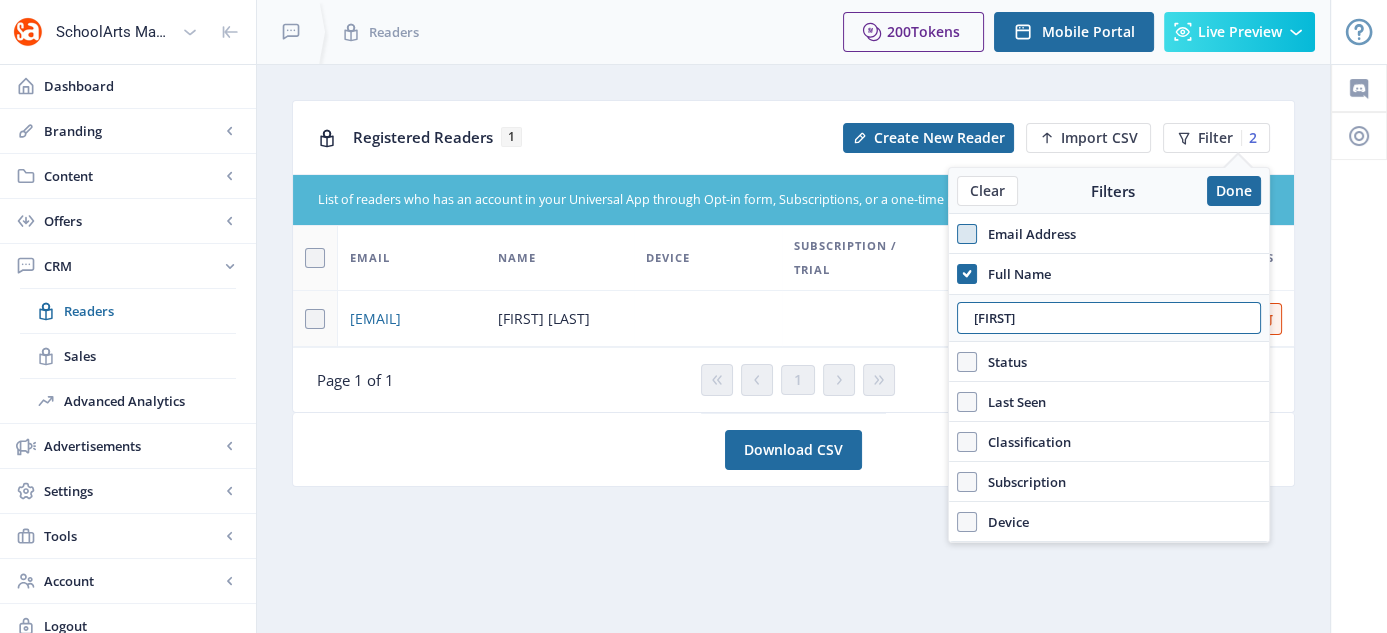 type on "debra" 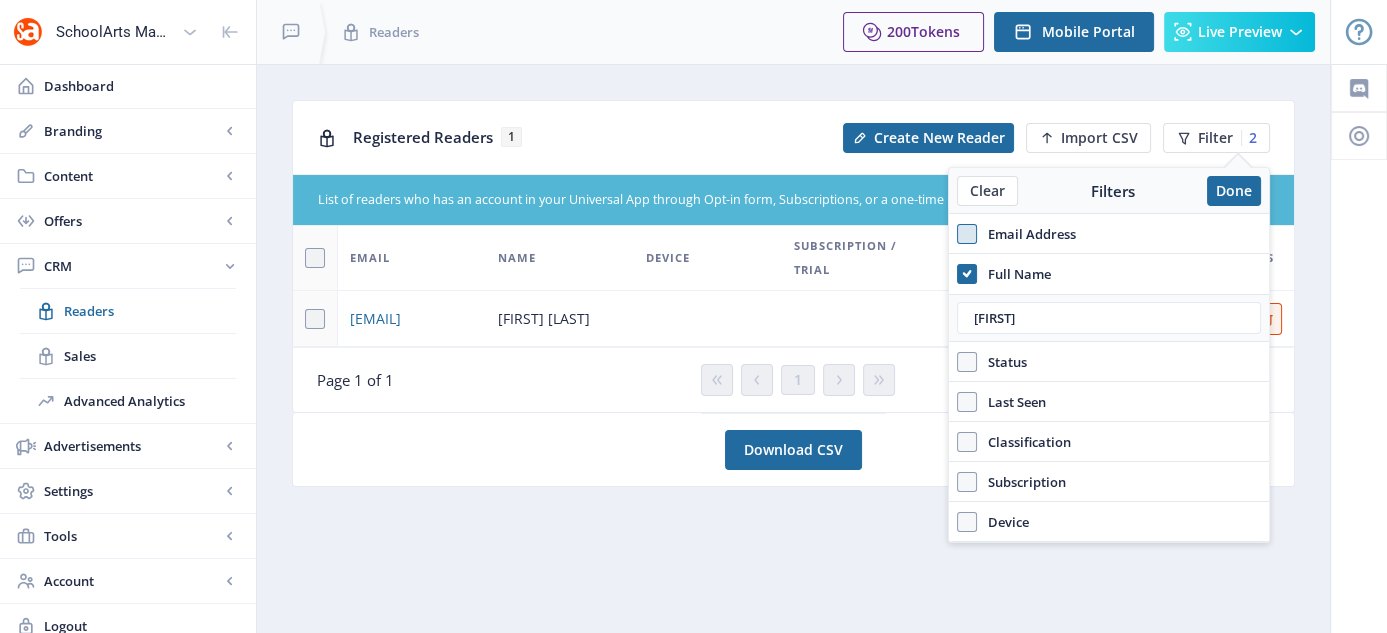 click on "[FIRST] [LAST]" at bounding box center (544, 319) 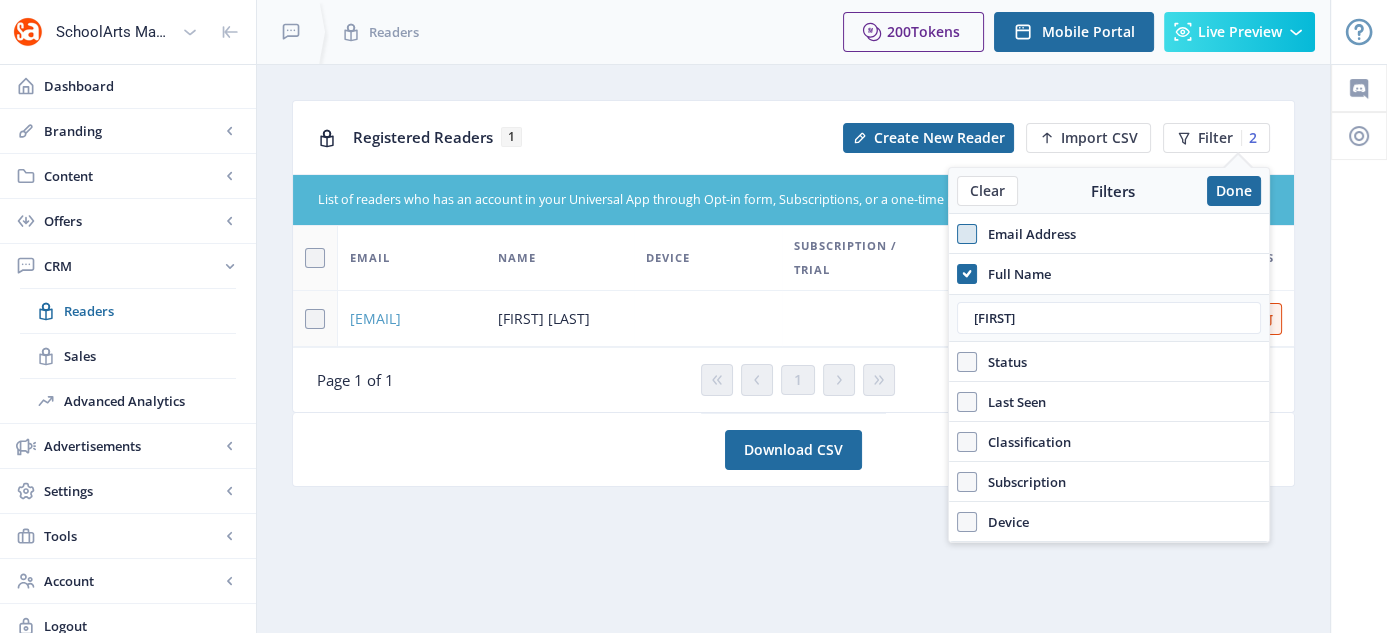 click on "[EMAIL]" at bounding box center (375, 319) 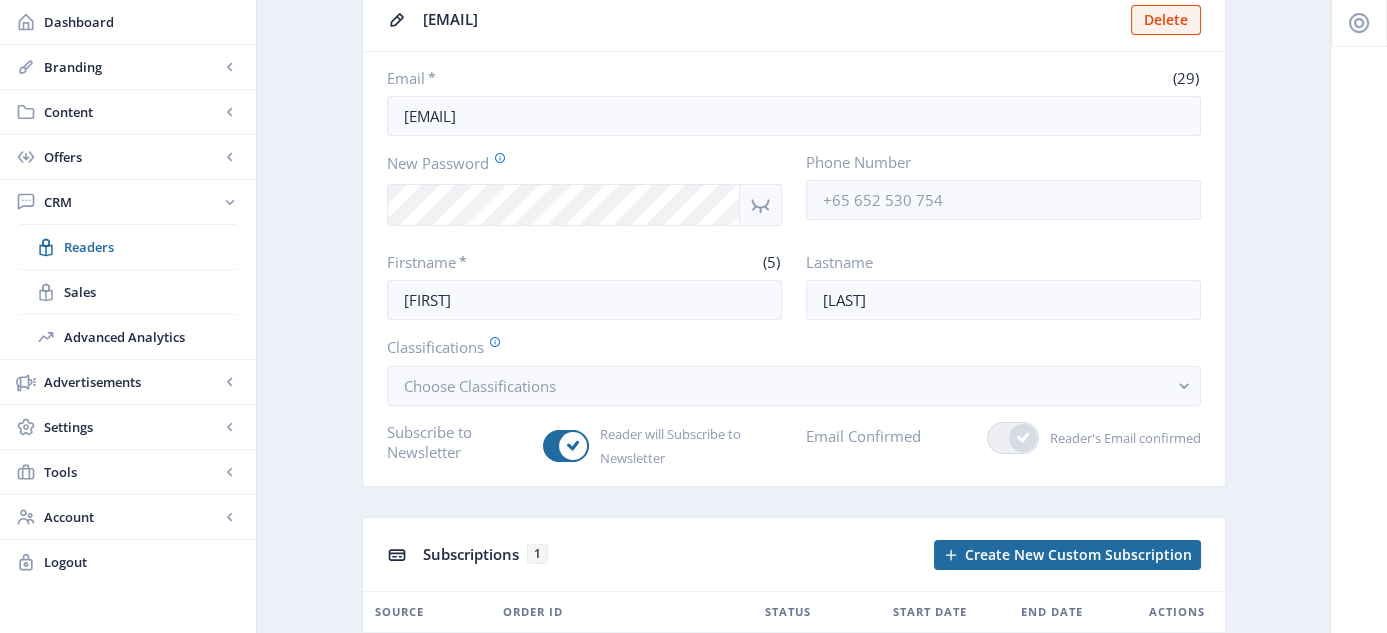 scroll, scrollTop: 105, scrollLeft: 0, axis: vertical 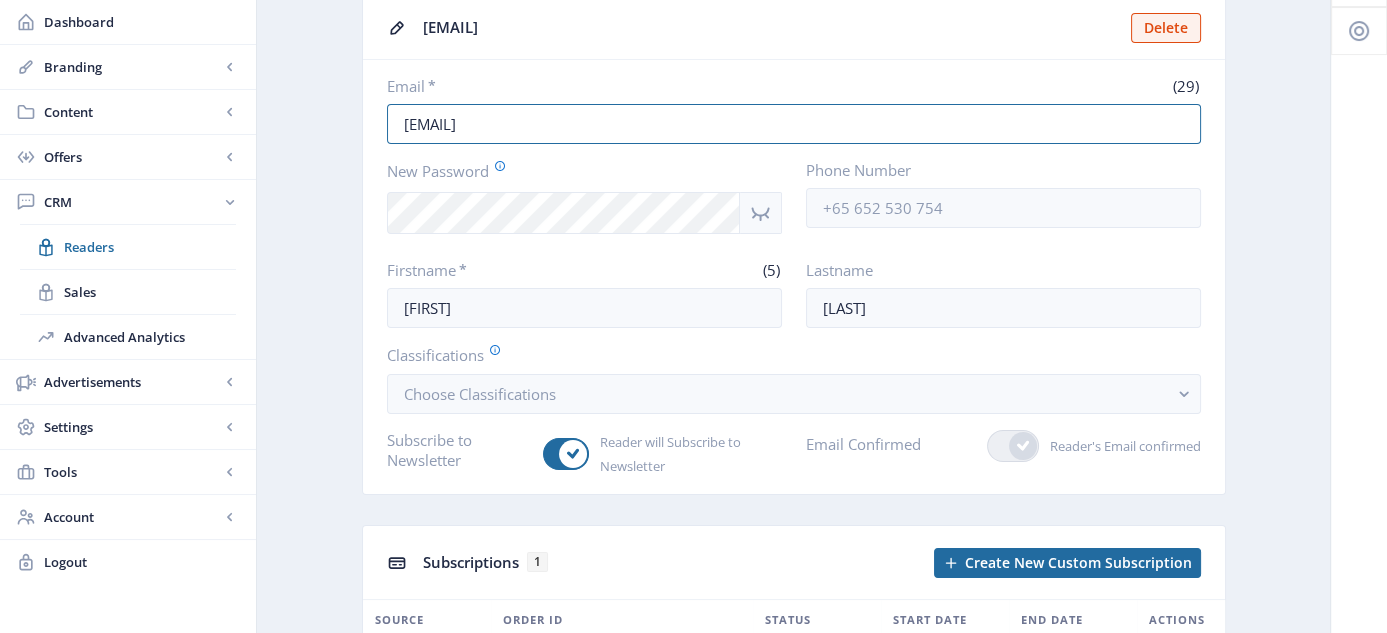 drag, startPoint x: 674, startPoint y: 122, endPoint x: 352, endPoint y: 161, distance: 324.3532 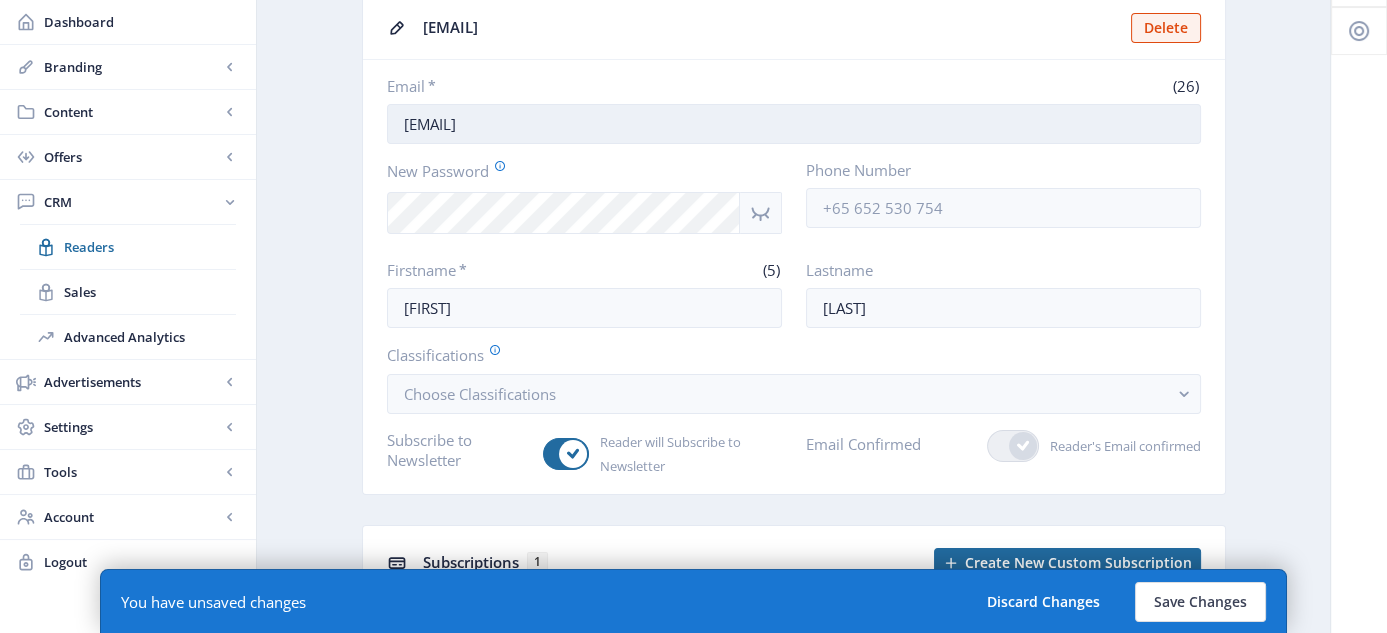 type on "lrivera@sayvilleschools.org" 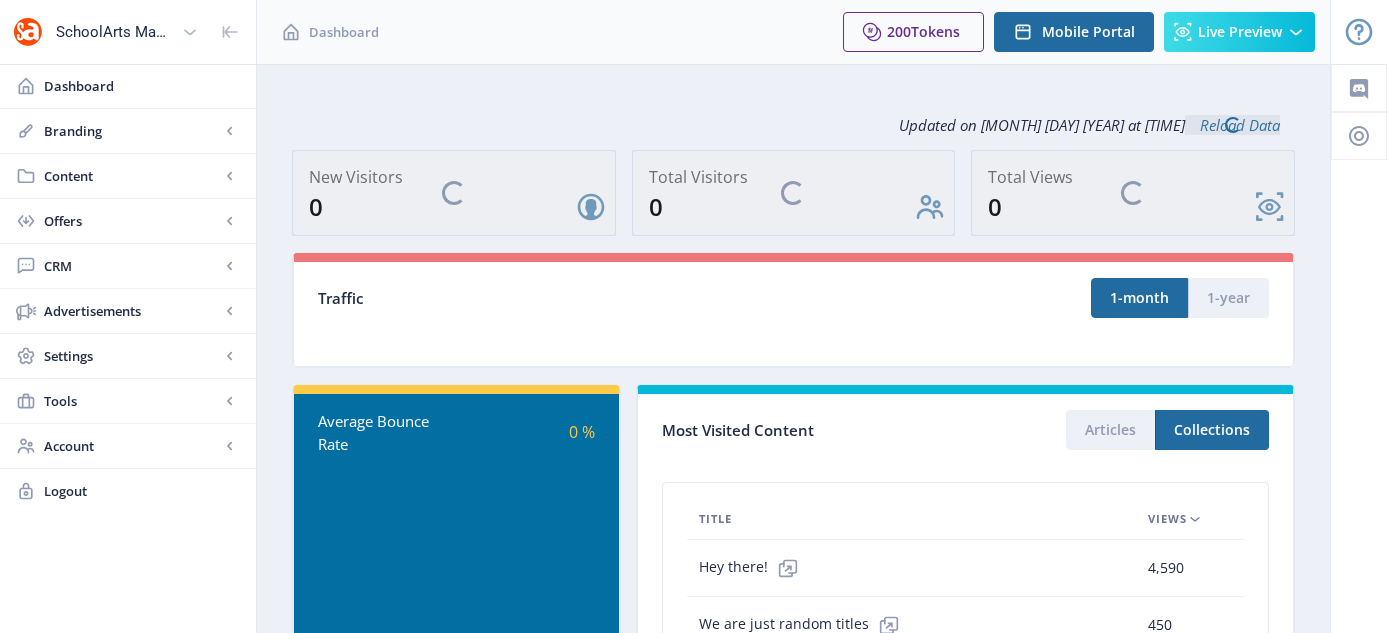 scroll, scrollTop: 0, scrollLeft: 0, axis: both 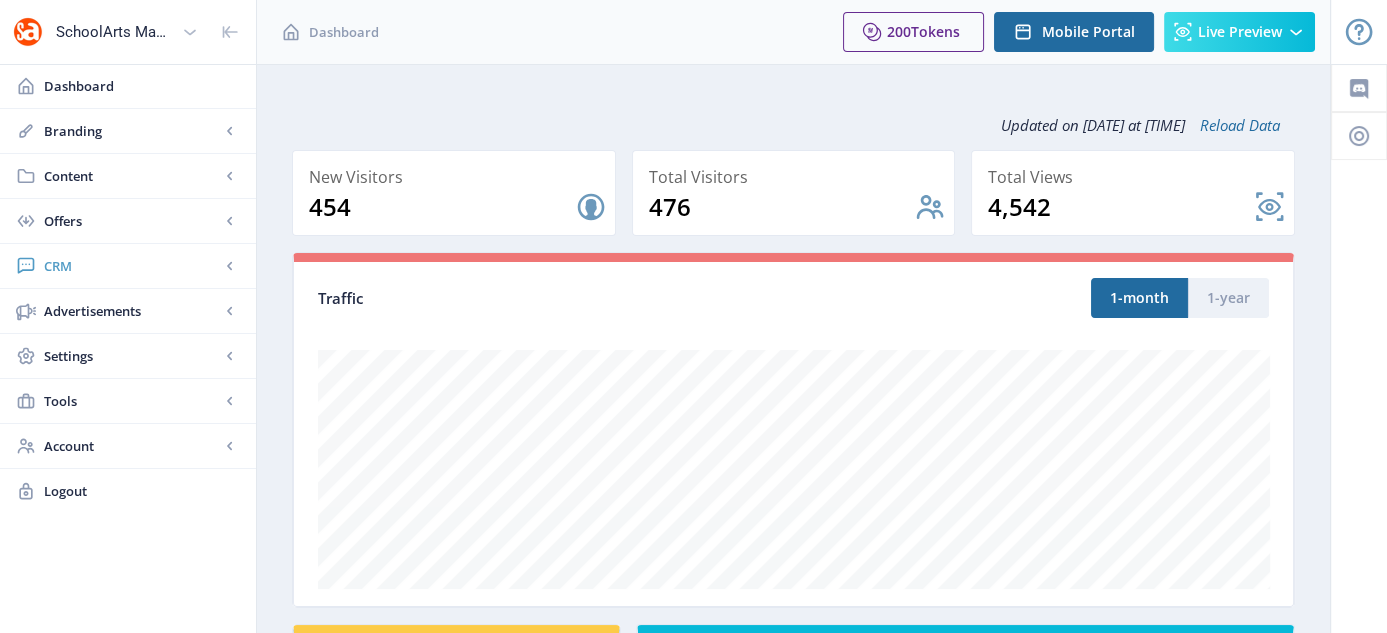 click on "CRM" at bounding box center (128, 266) 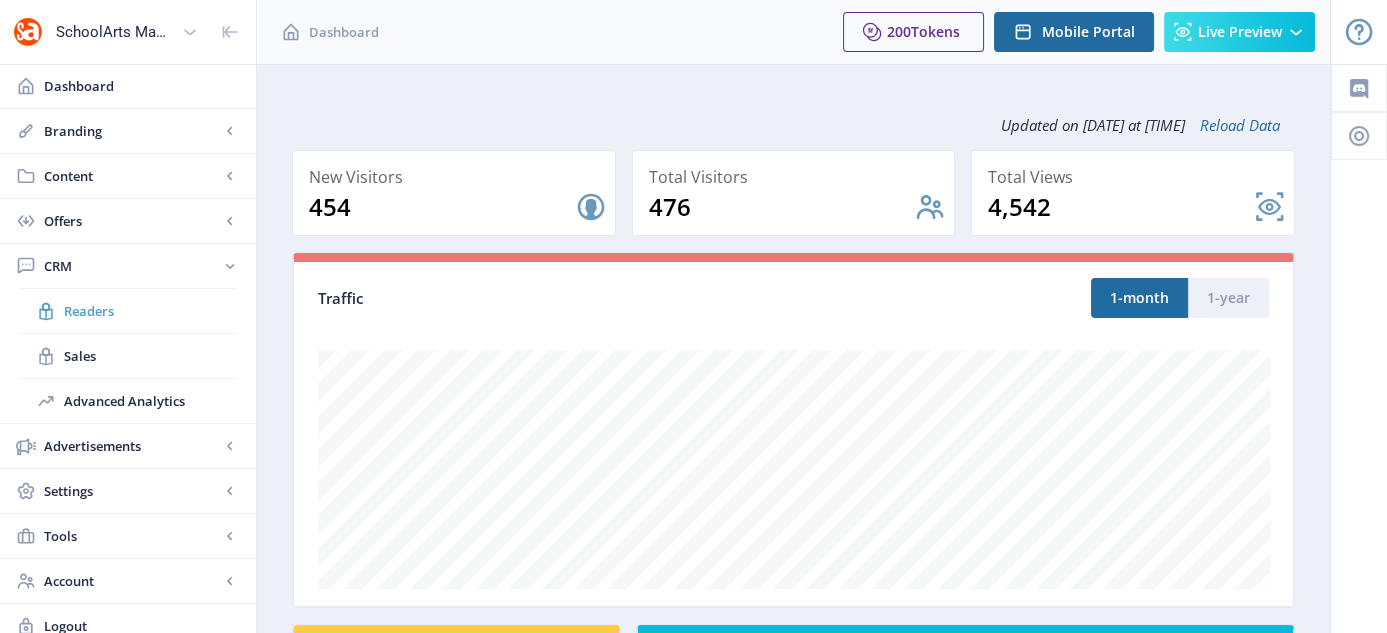 click on "Readers" at bounding box center (150, 311) 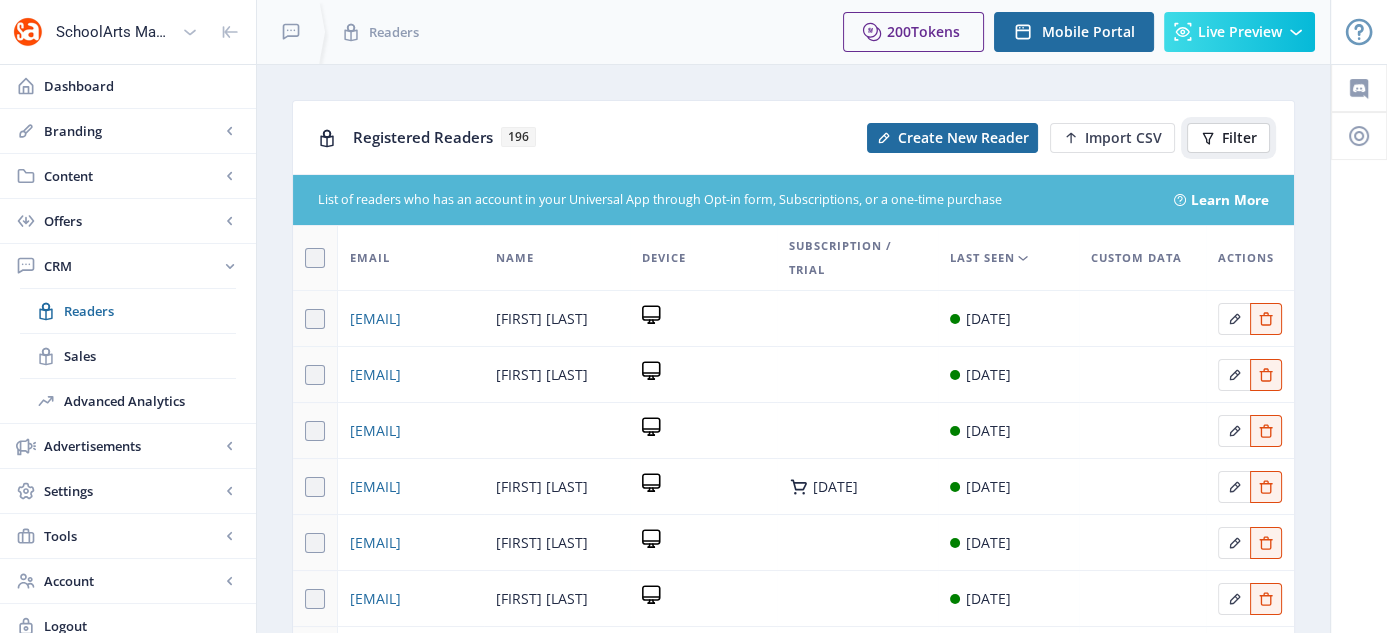 click on "Filter" 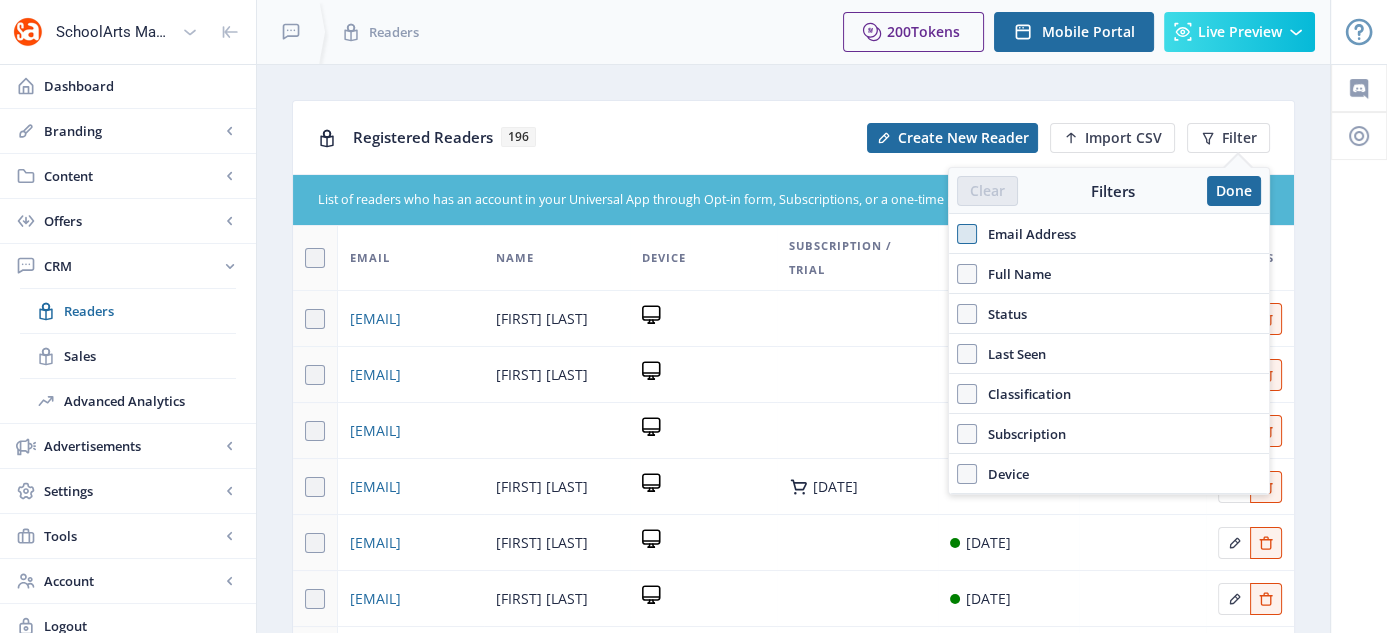 click at bounding box center [967, 234] 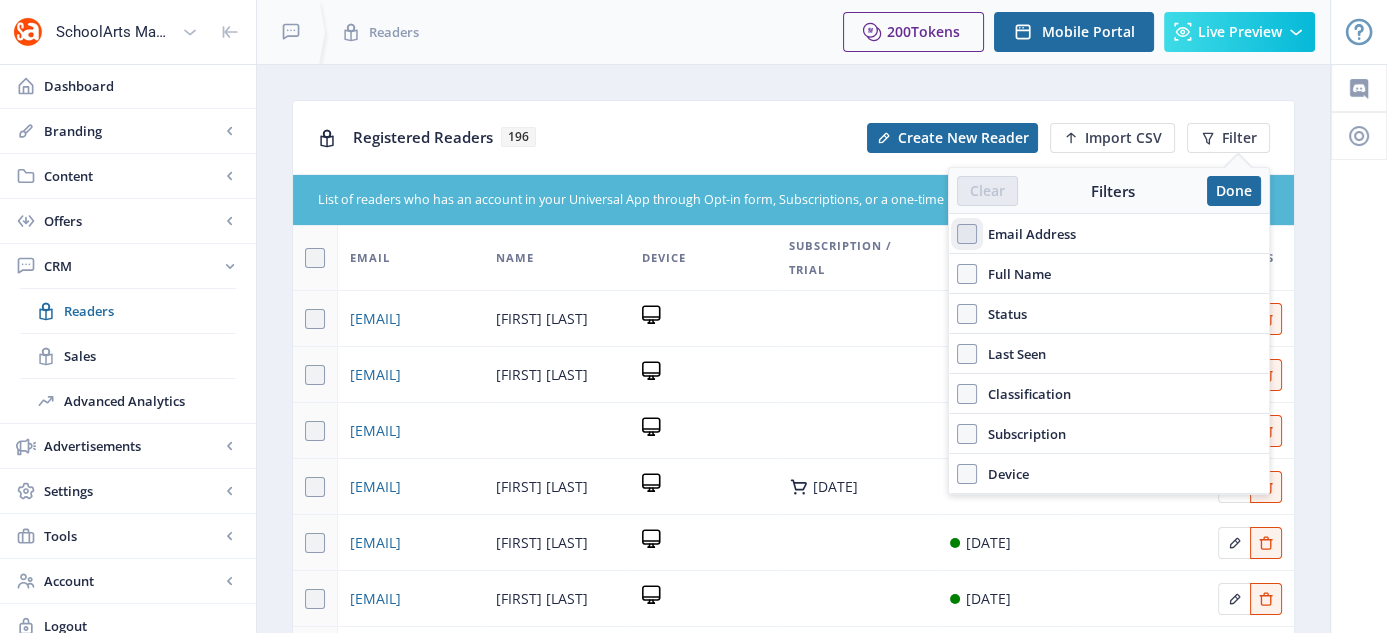 click on "Email Address" at bounding box center [957, 233] 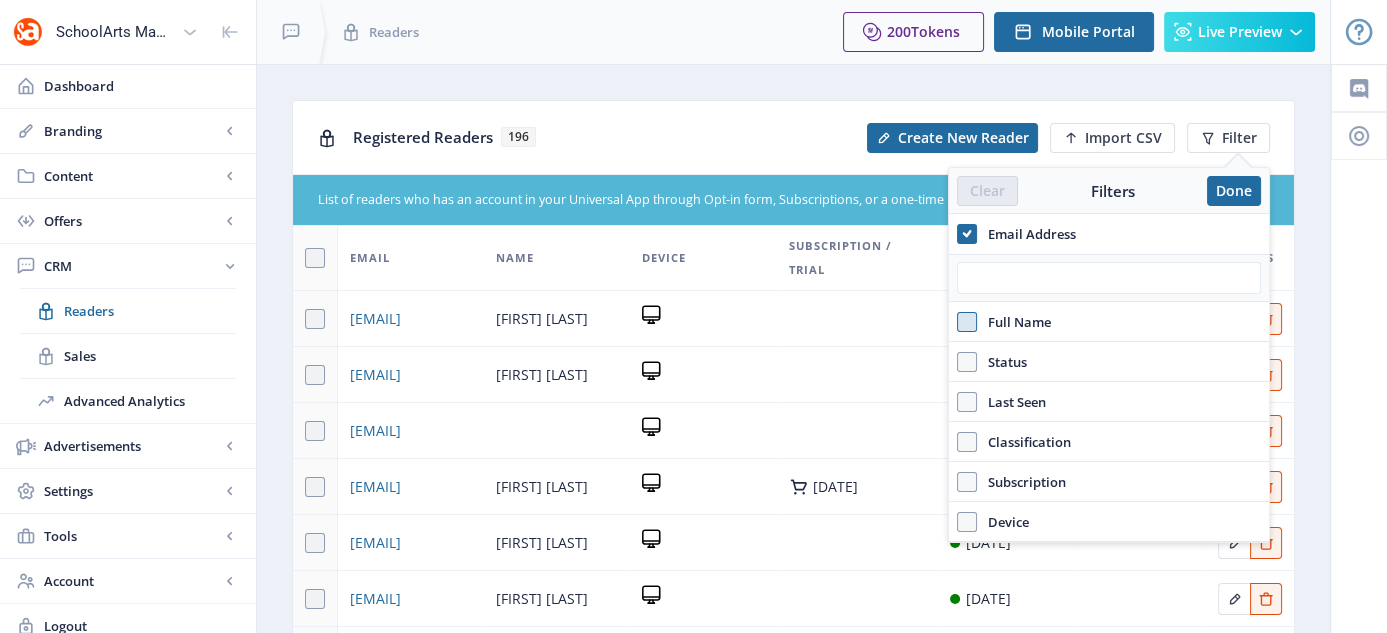 click at bounding box center [967, 322] 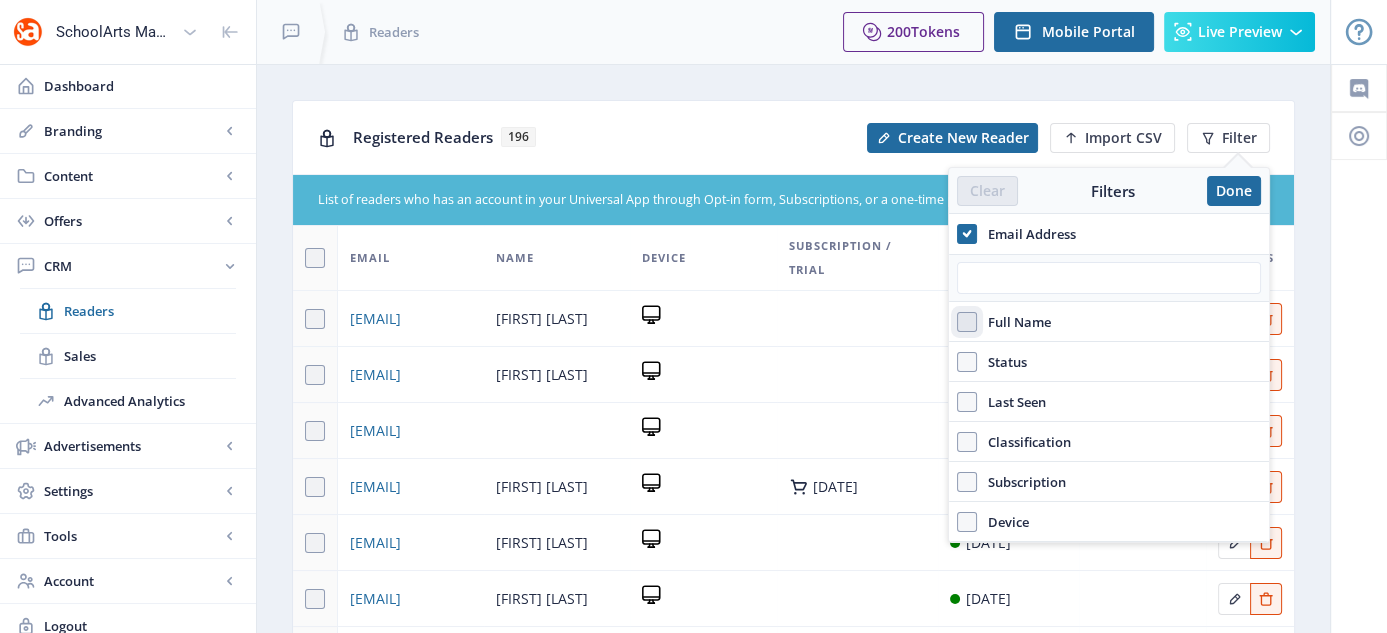 click on "Full Name" at bounding box center (957, 321) 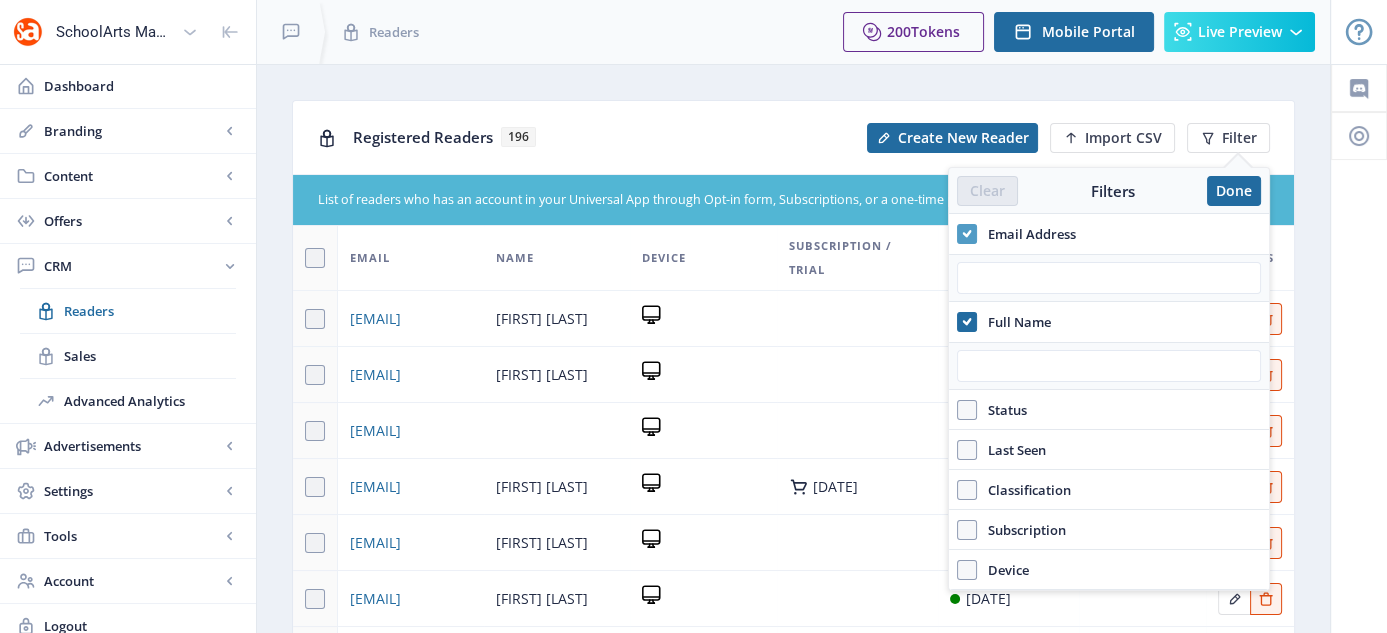 click 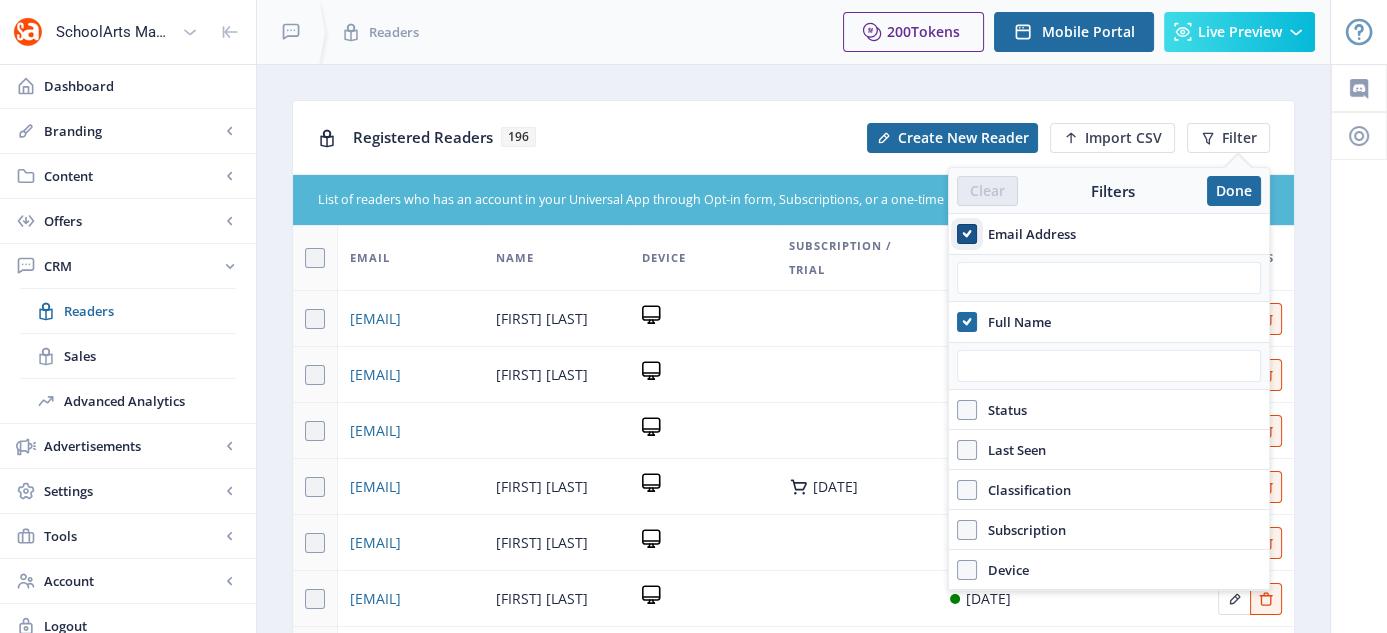 click on "Email Address" at bounding box center [957, 233] 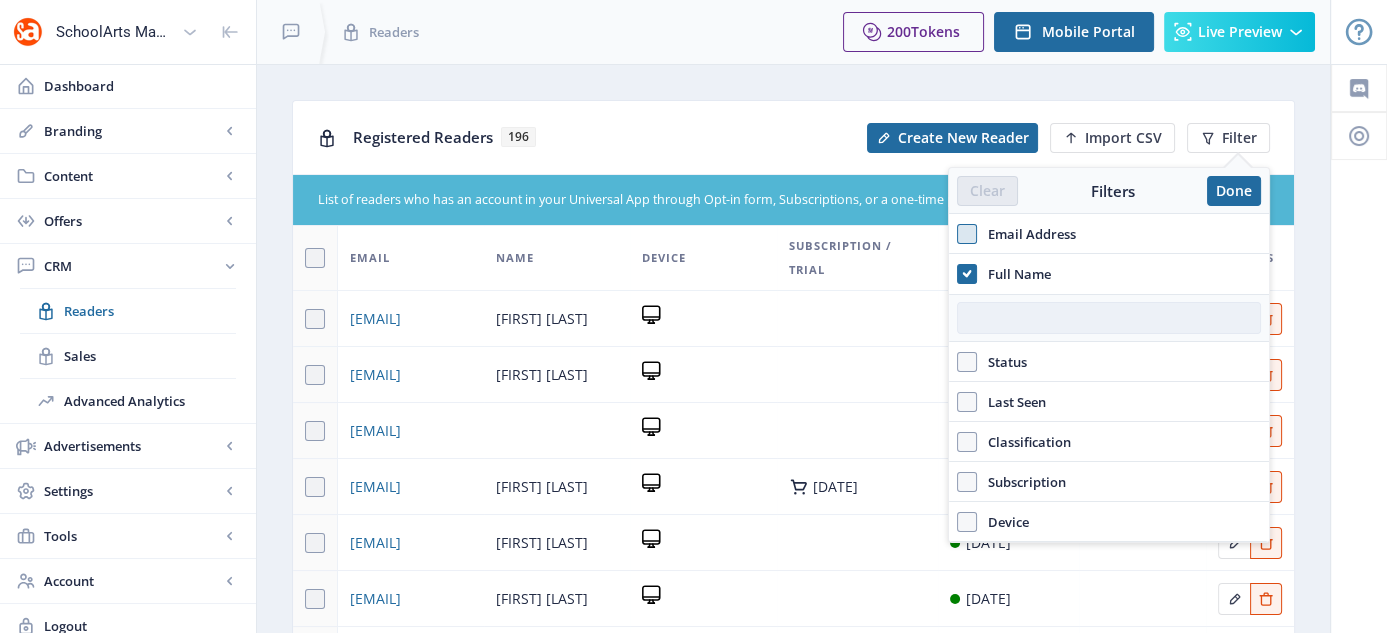 click at bounding box center [1109, 318] 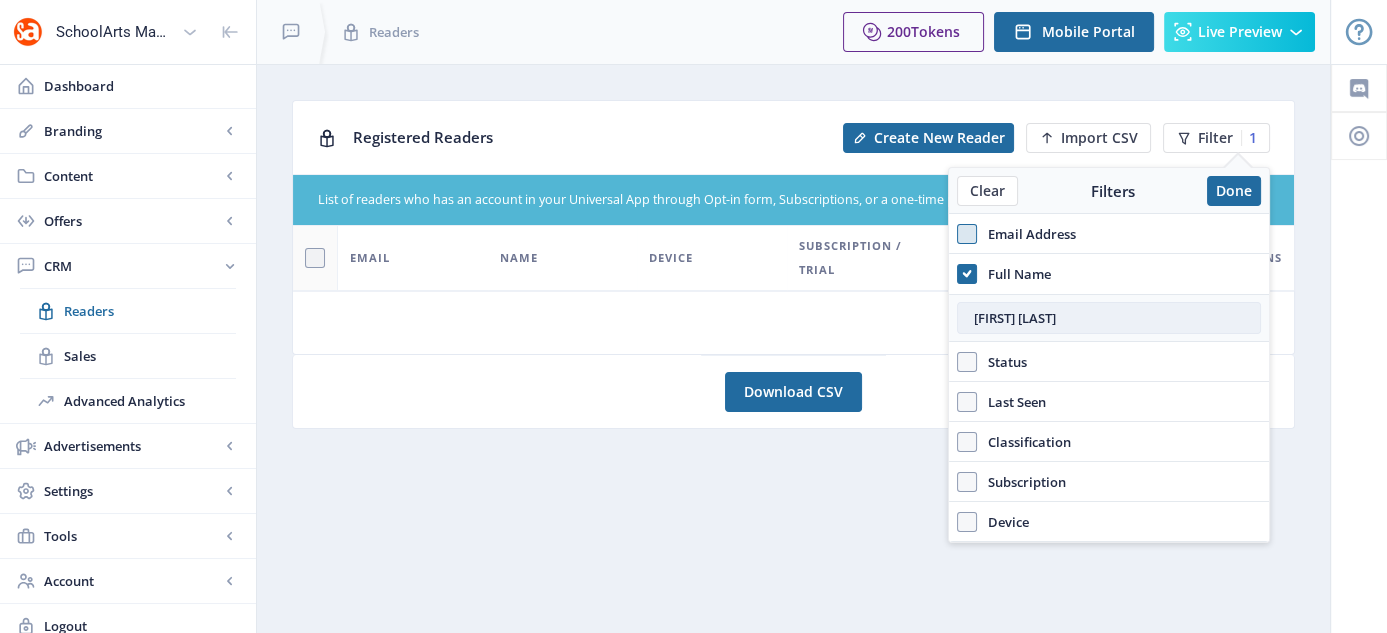 type on "[FIRST] [LAST]" 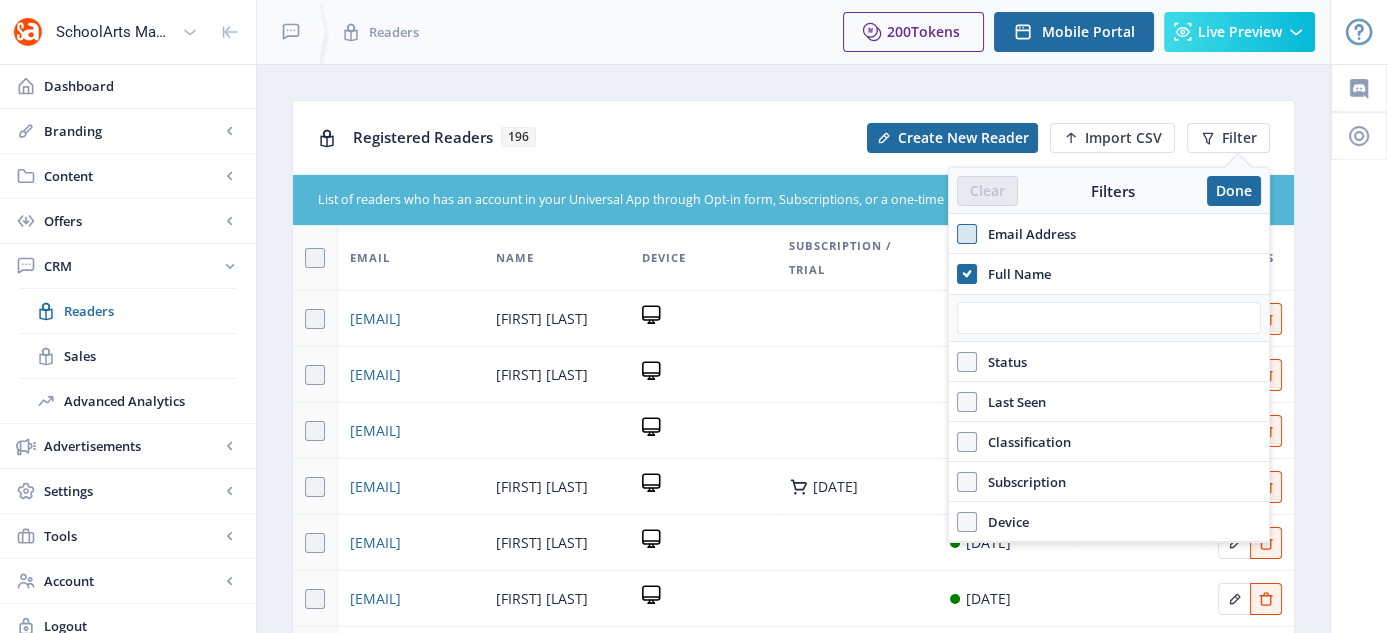 click at bounding box center (1359, 559) 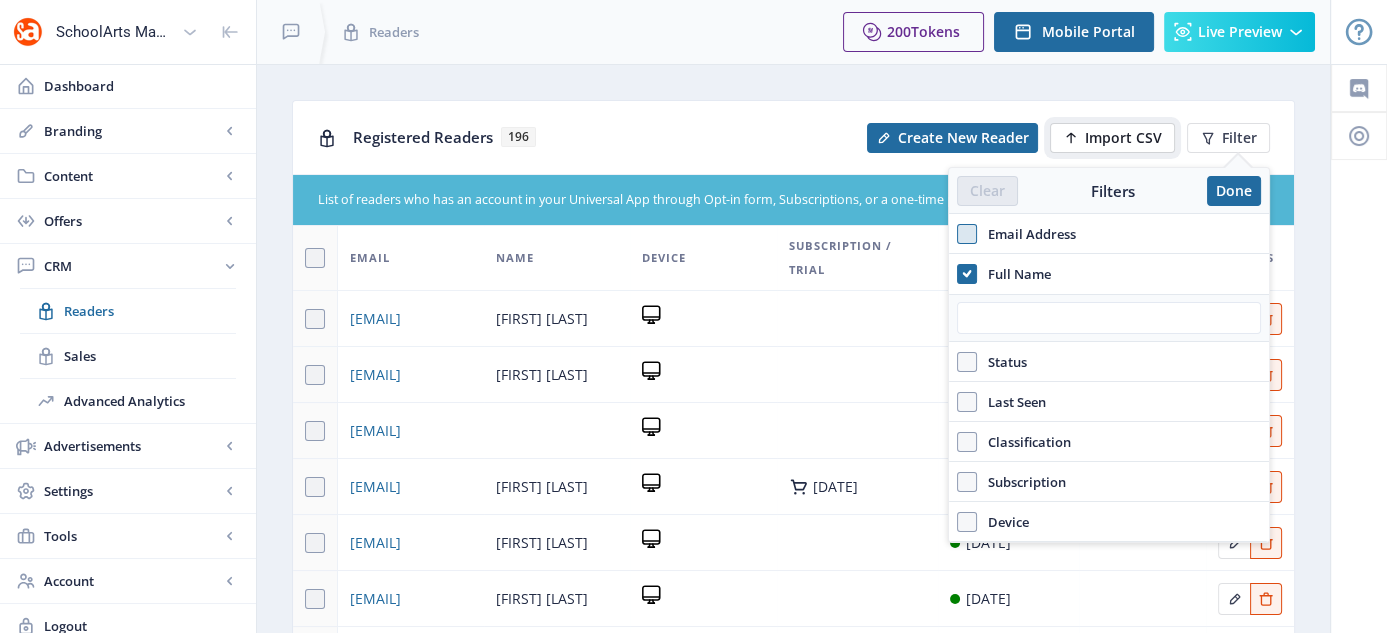 click on "Import CSV" 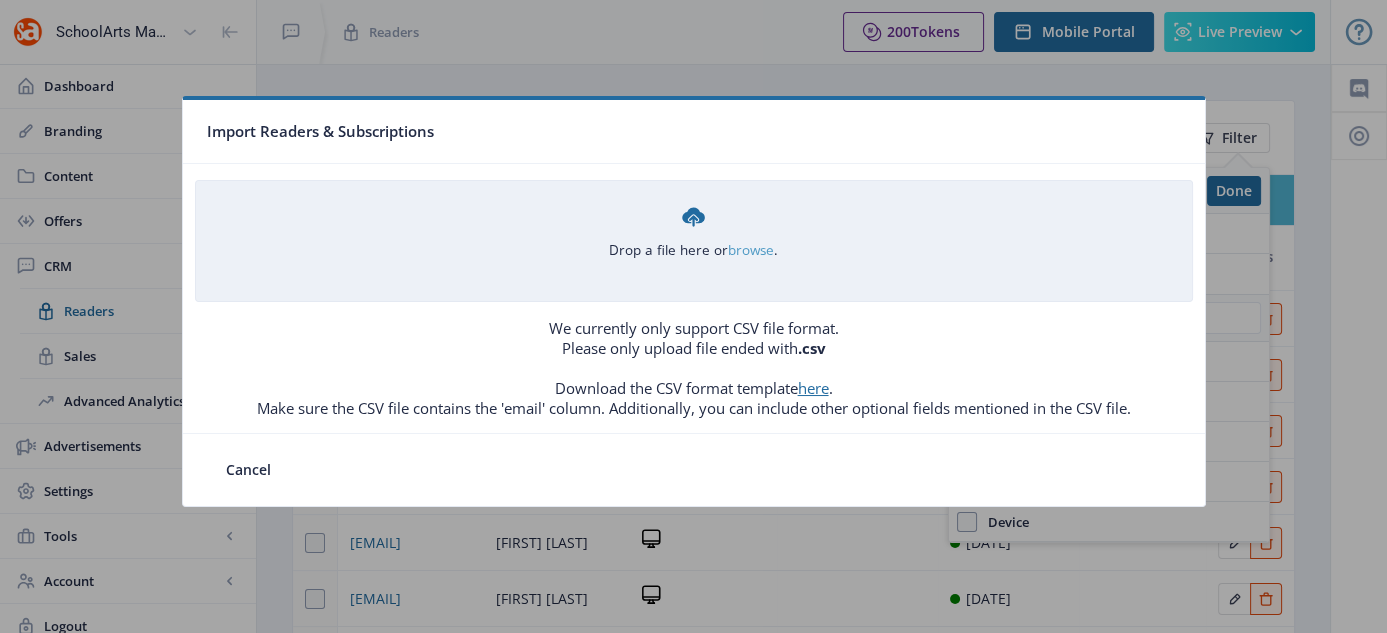 click on "browse" at bounding box center [0, 0] 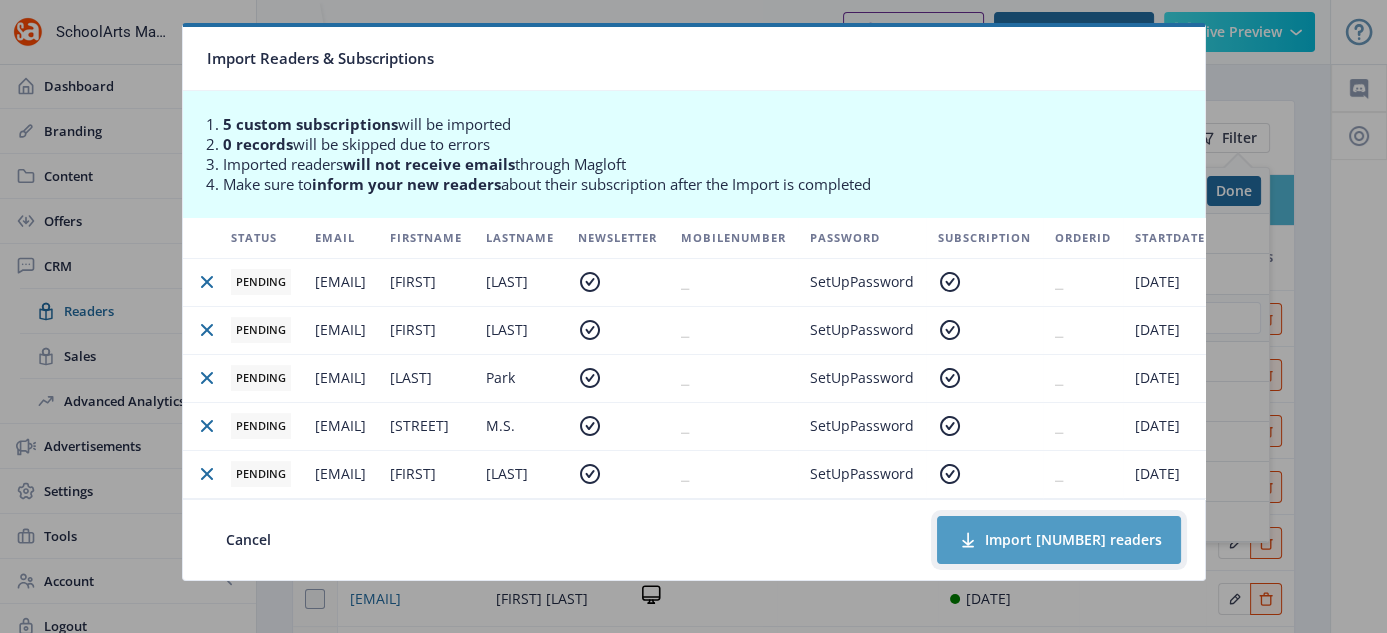 click on "Import [NUMBER] readers" 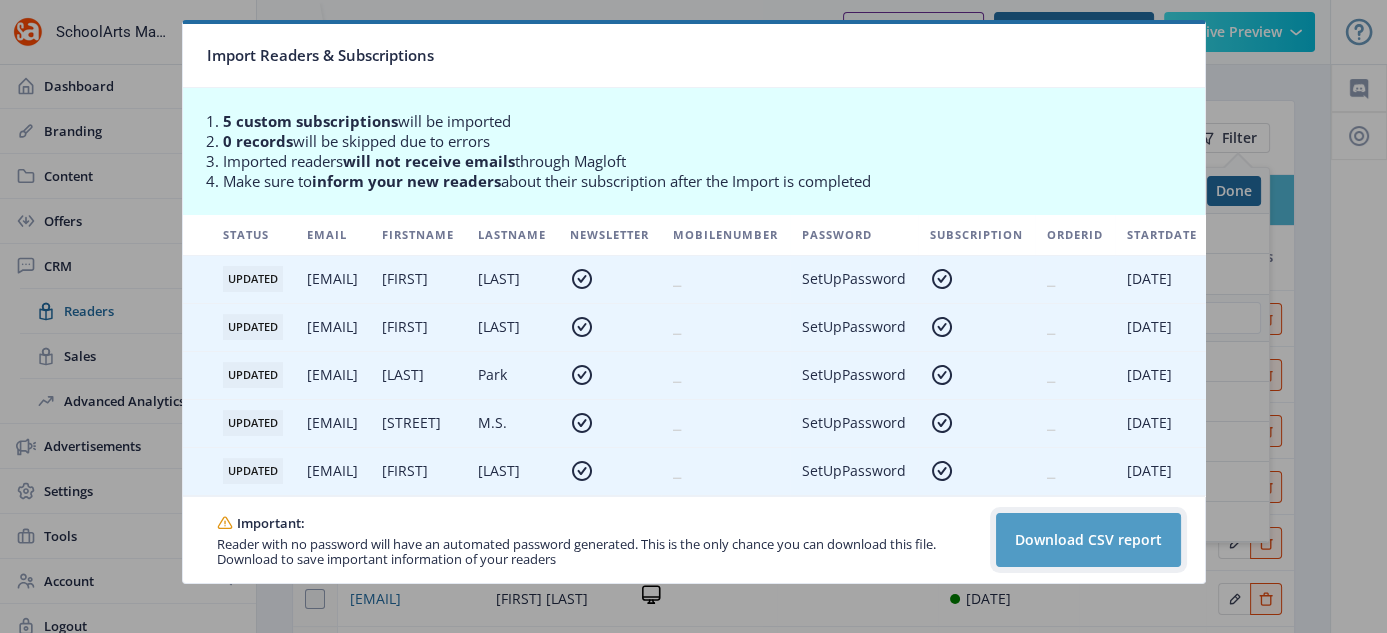 click on "Download CSV report" 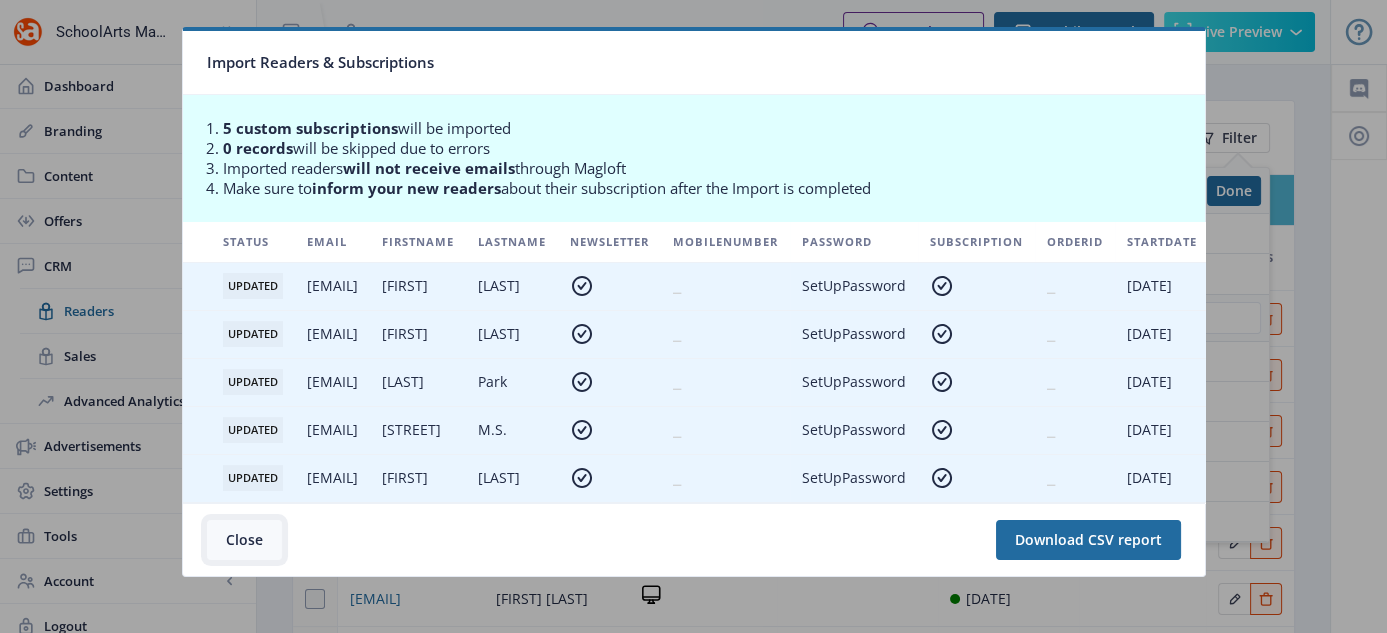 click on "Close" 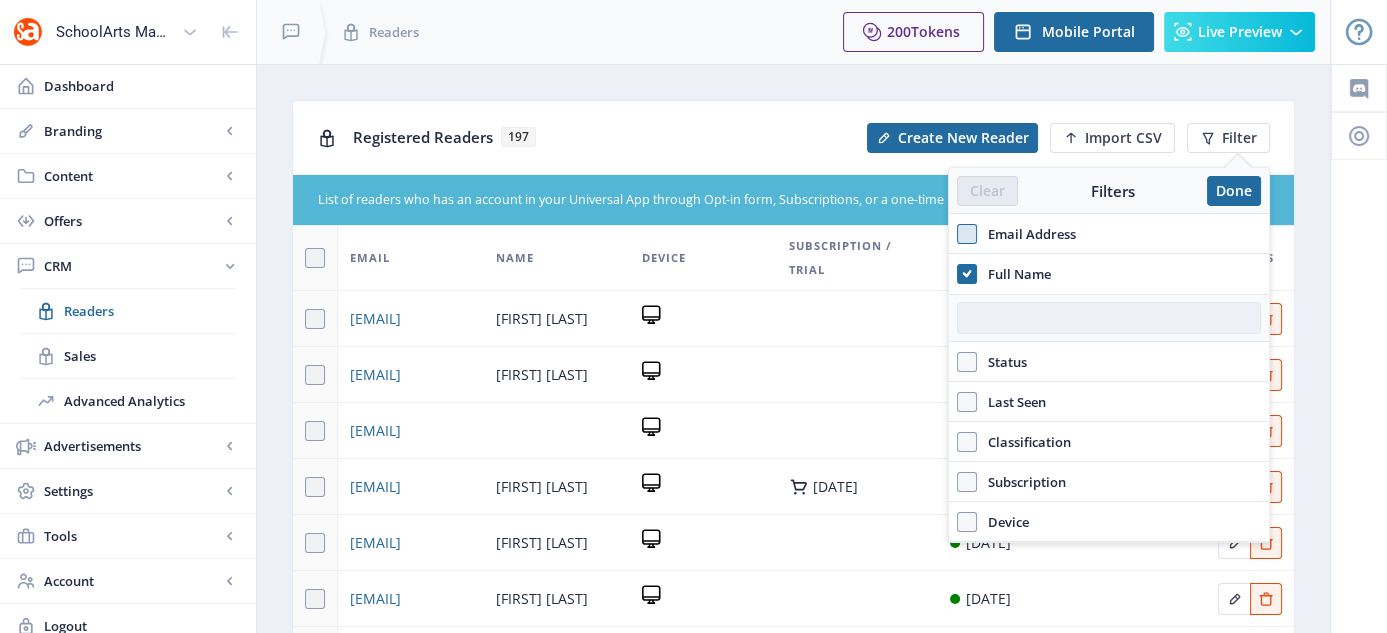 click at bounding box center (1109, 318) 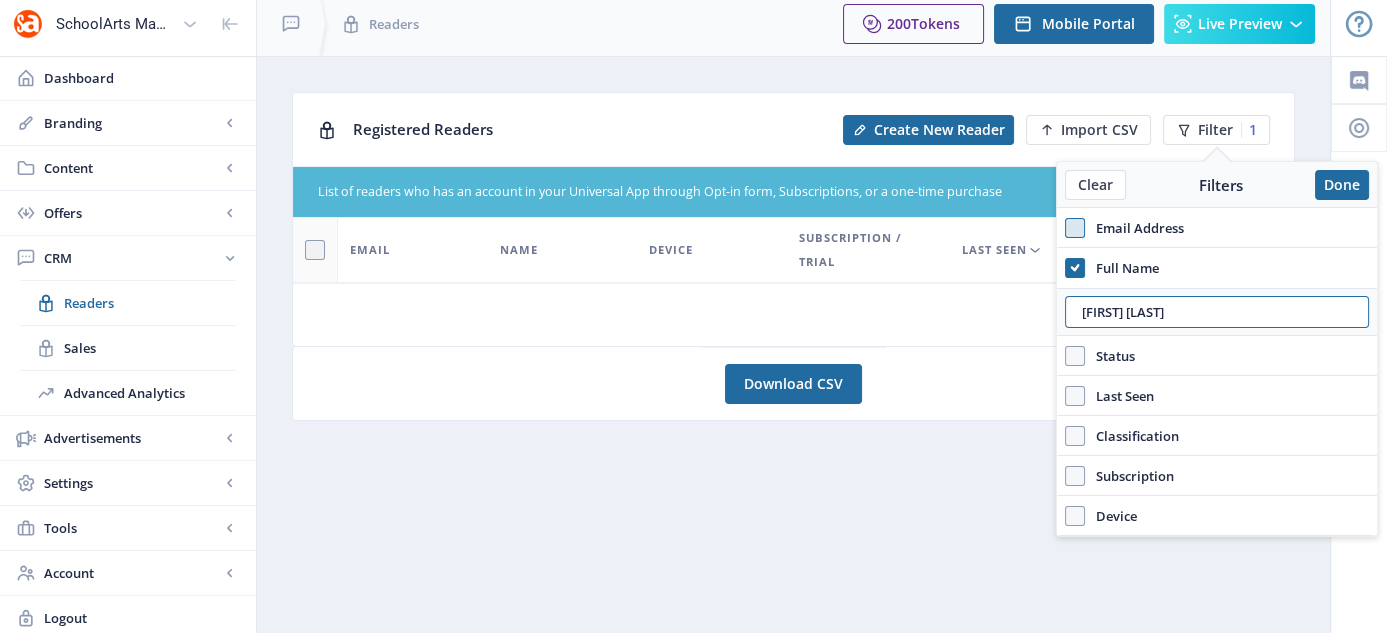 scroll, scrollTop: 10, scrollLeft: 0, axis: vertical 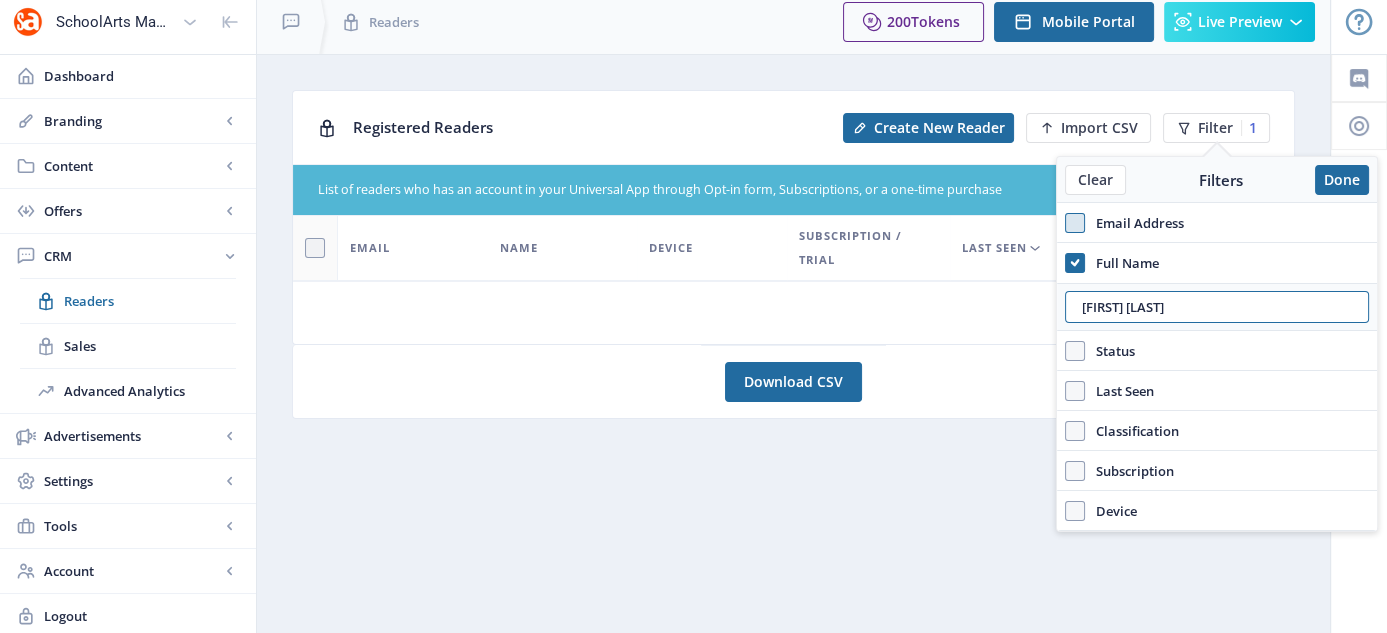 drag, startPoint x: 1144, startPoint y: 310, endPoint x: 1103, endPoint y: 288, distance: 46.52956 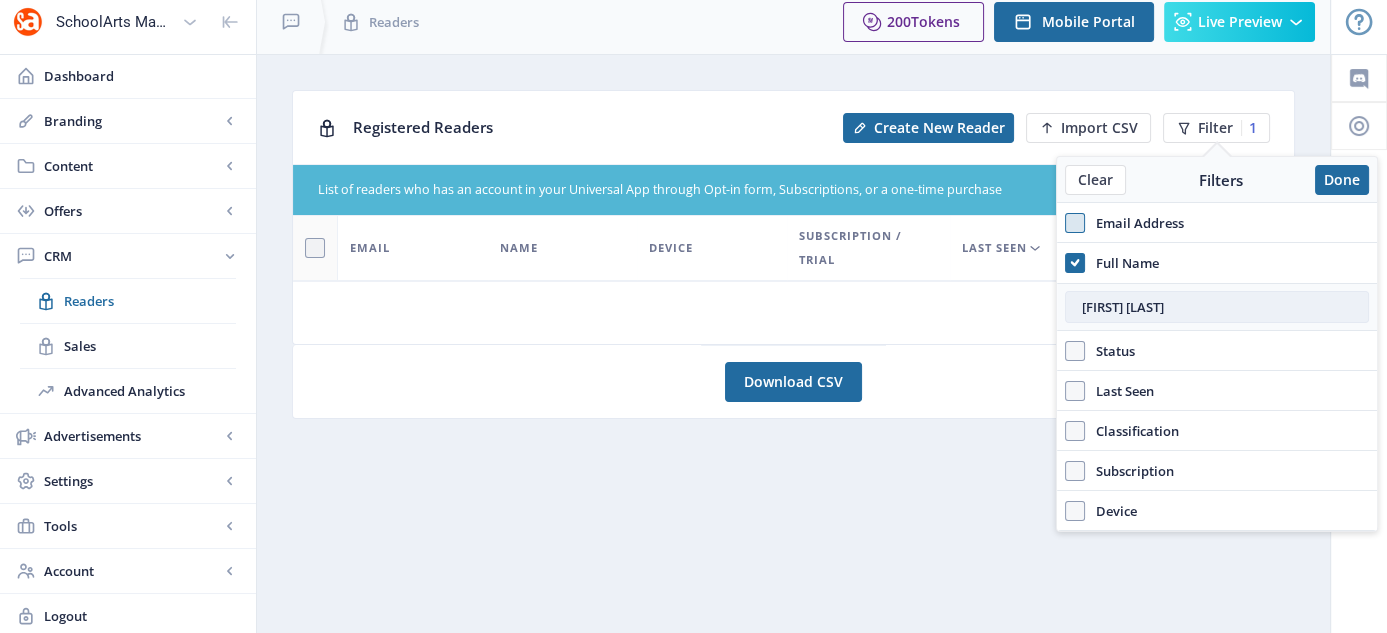 click on "[FIRST] [LAST]" at bounding box center [1217, 307] 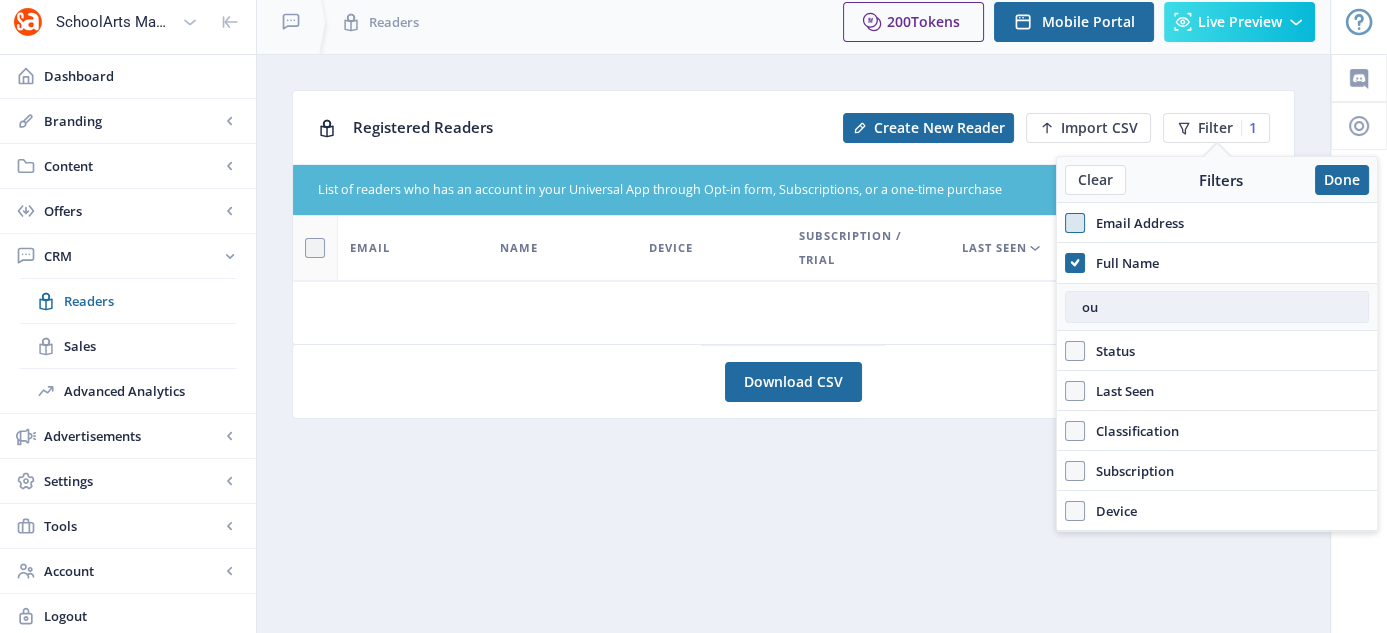 type on "u" 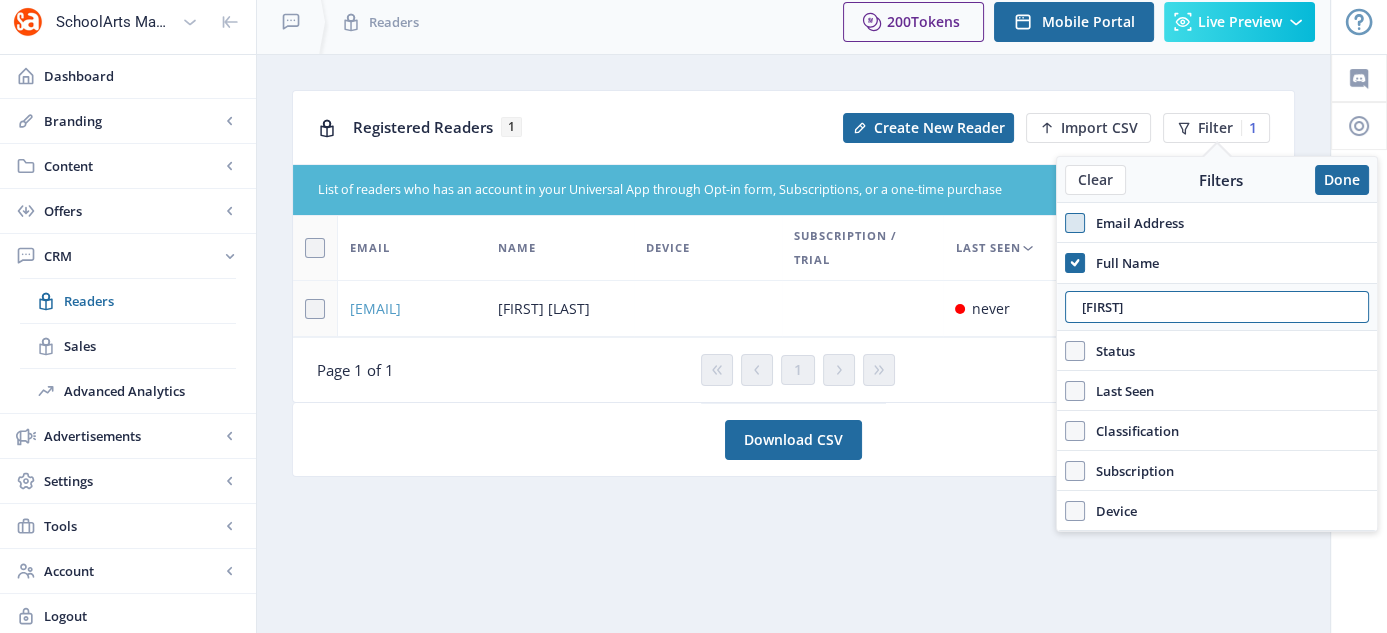 type on "[FIRST]" 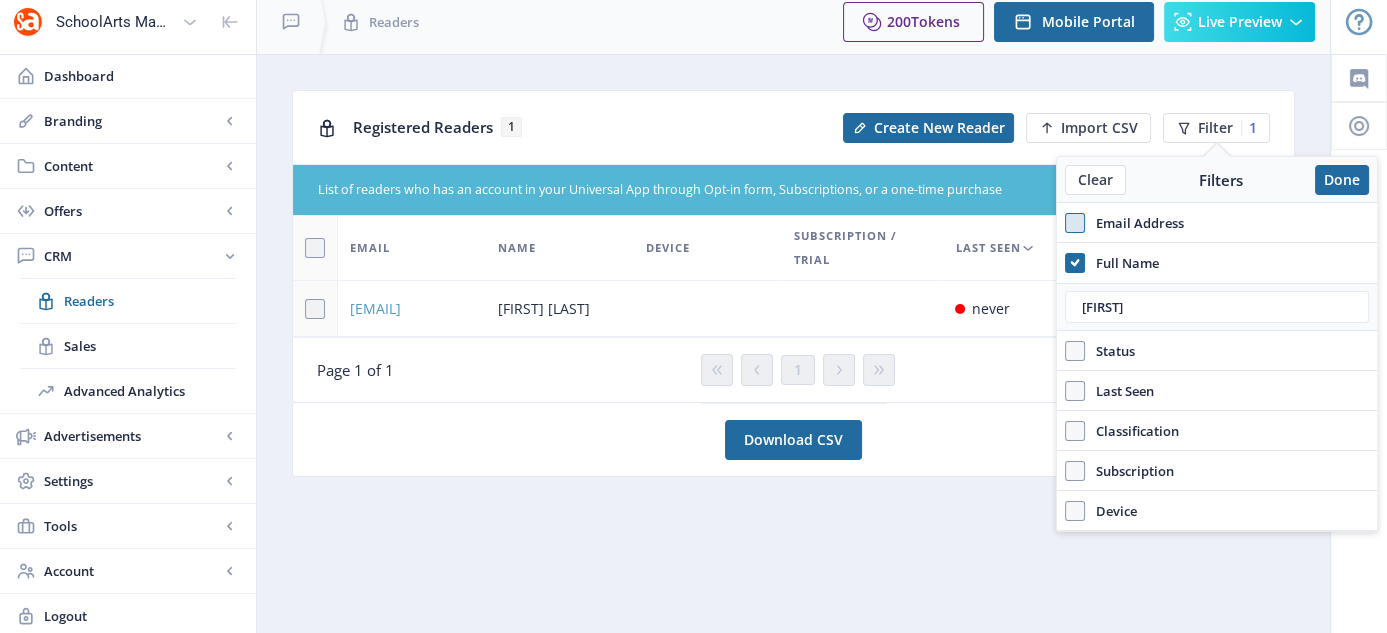 click on "[EMAIL]" at bounding box center [375, 309] 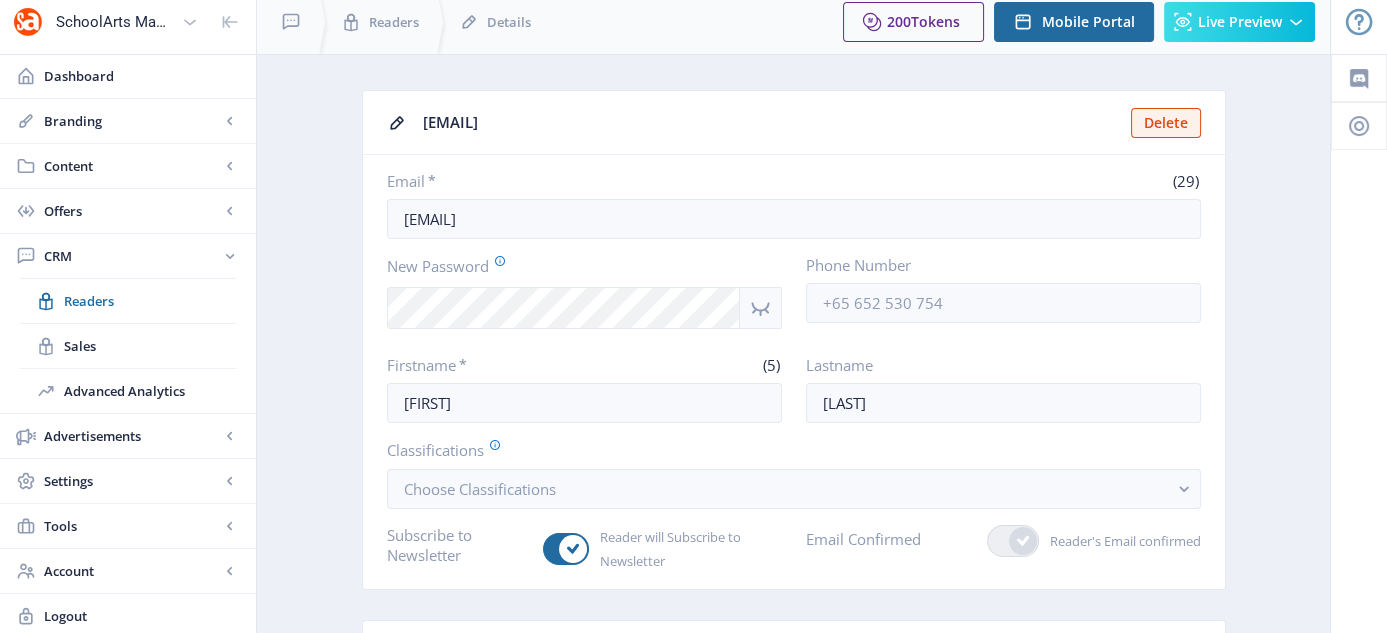 scroll, scrollTop: 0, scrollLeft: 0, axis: both 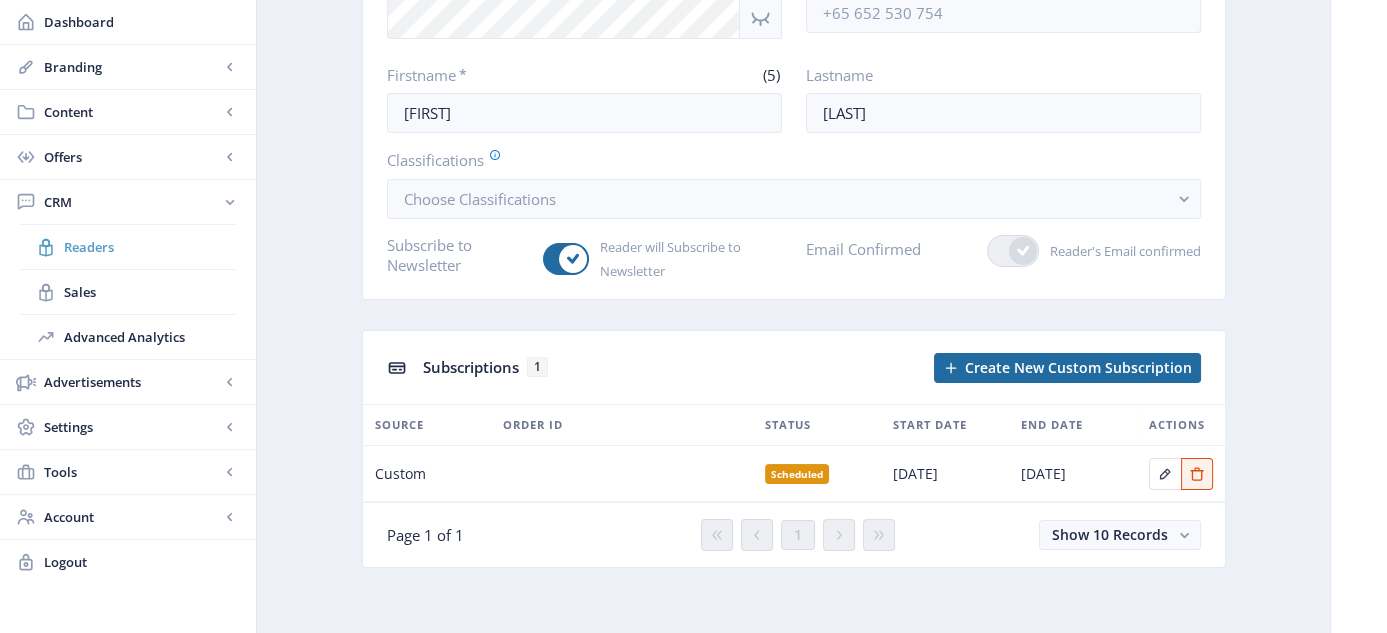 click on "Readers" at bounding box center [150, 247] 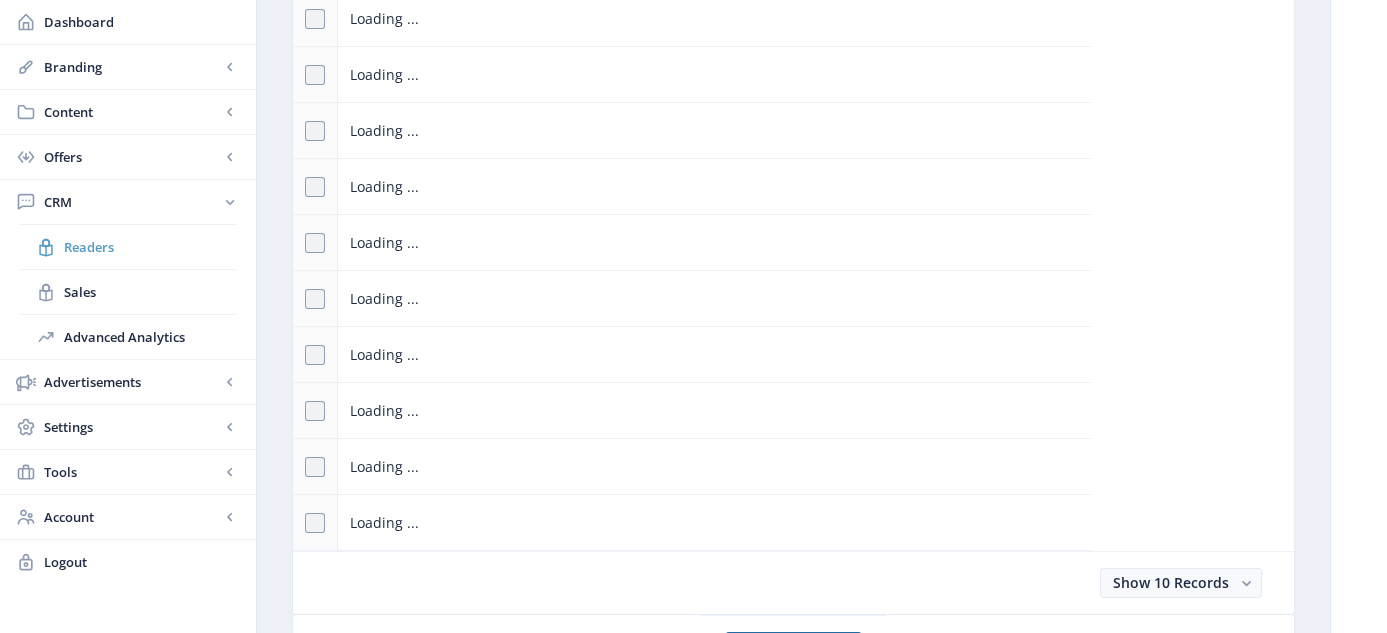 scroll, scrollTop: 0, scrollLeft: 0, axis: both 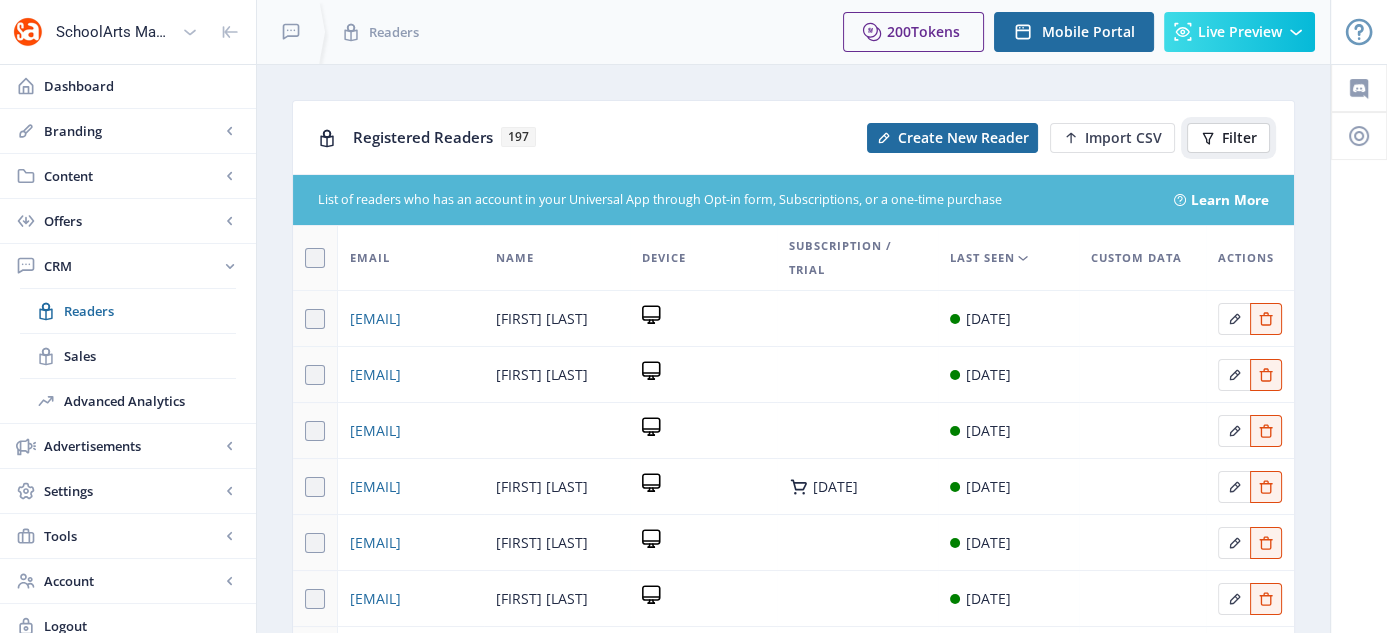 click on "Filter" 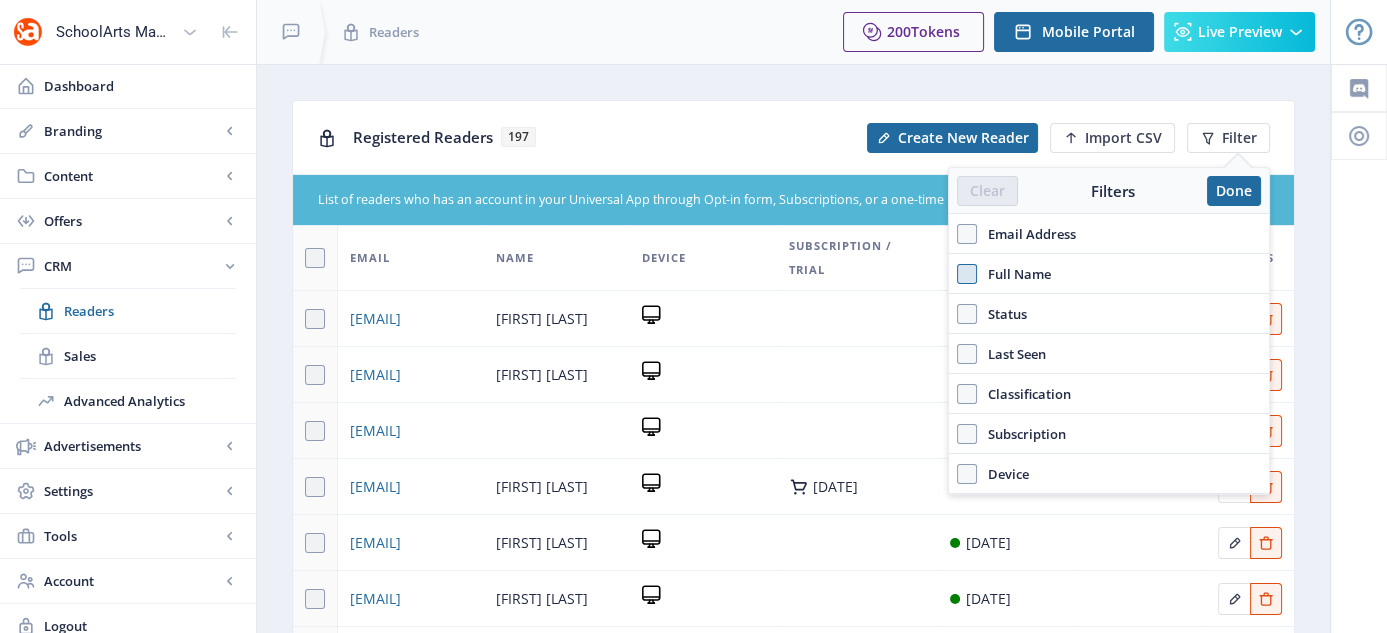 click at bounding box center (967, 274) 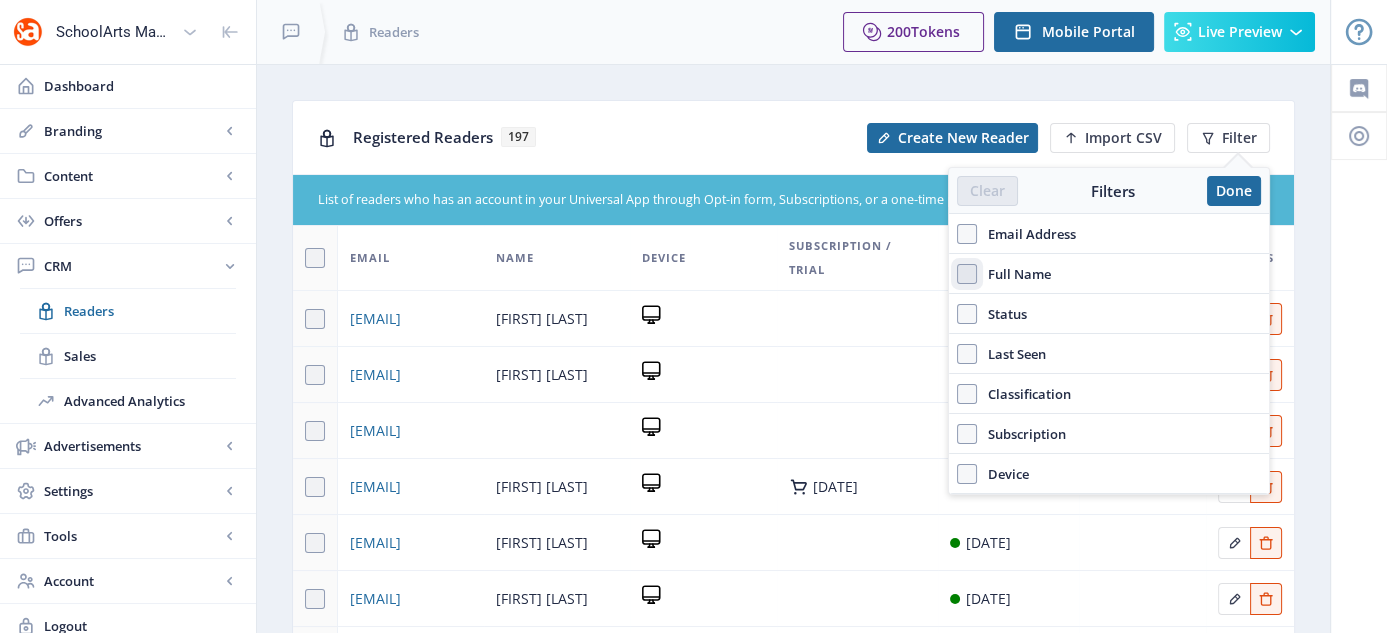 click on "Full Name" at bounding box center (957, 273) 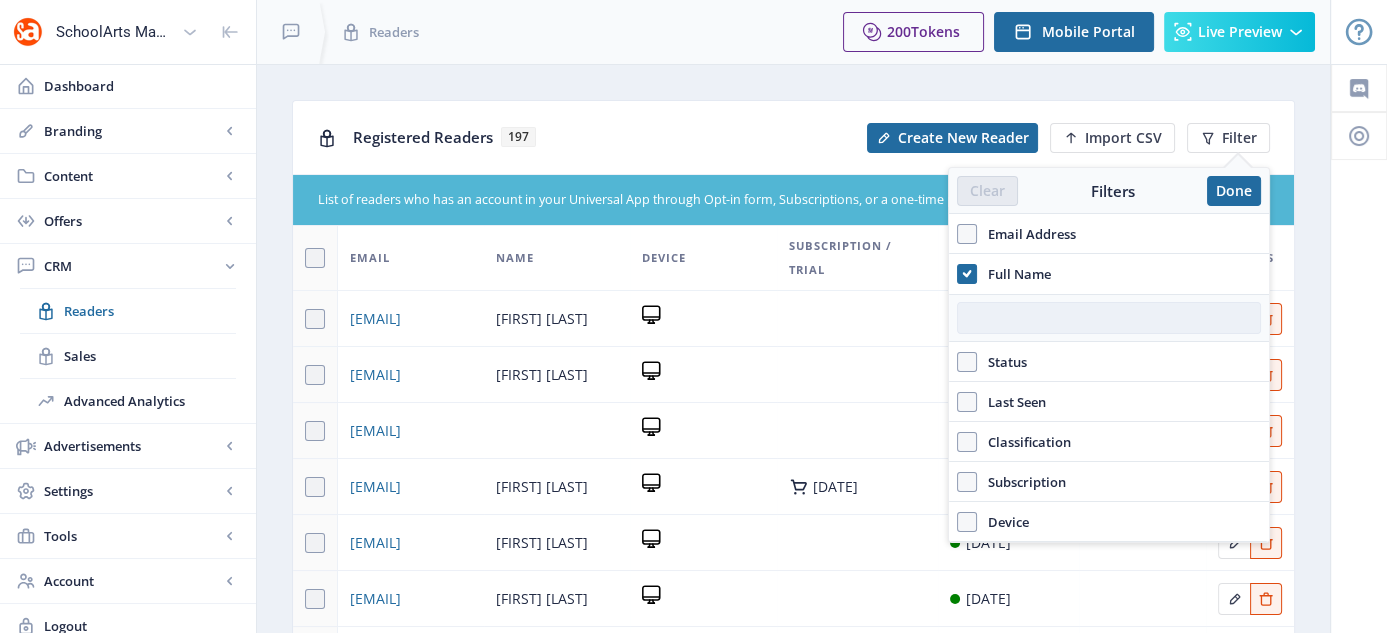 click at bounding box center (1109, 318) 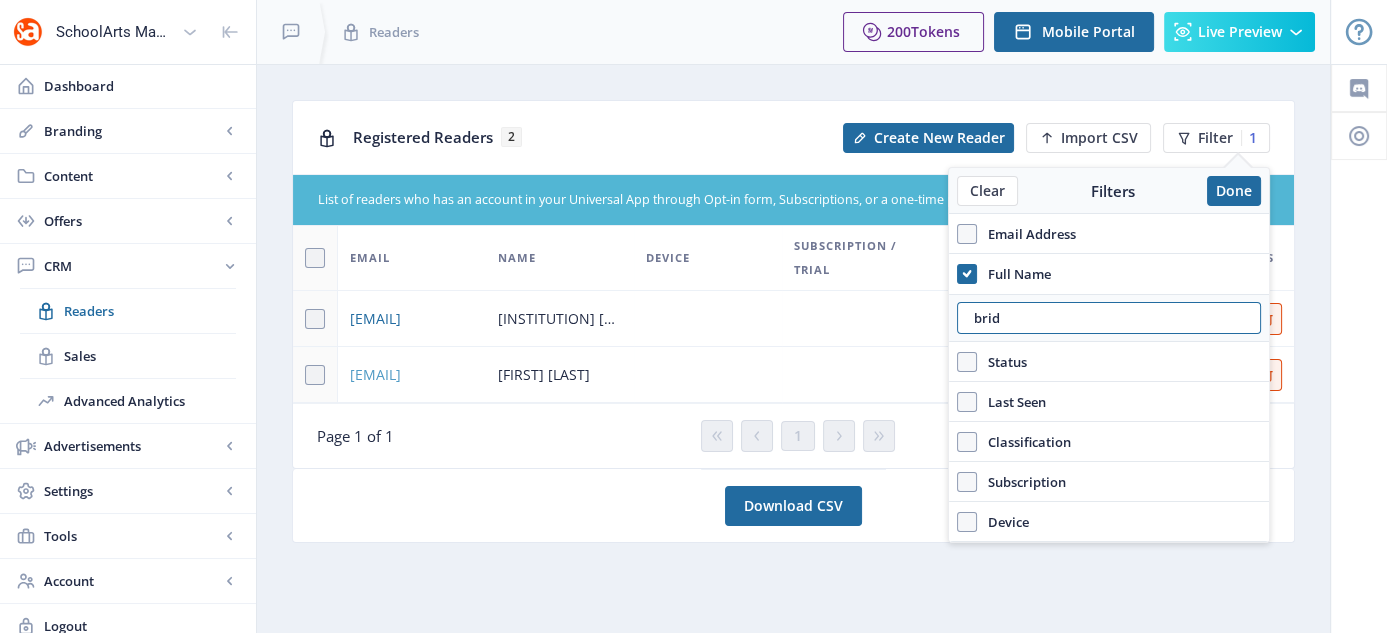type on "brid" 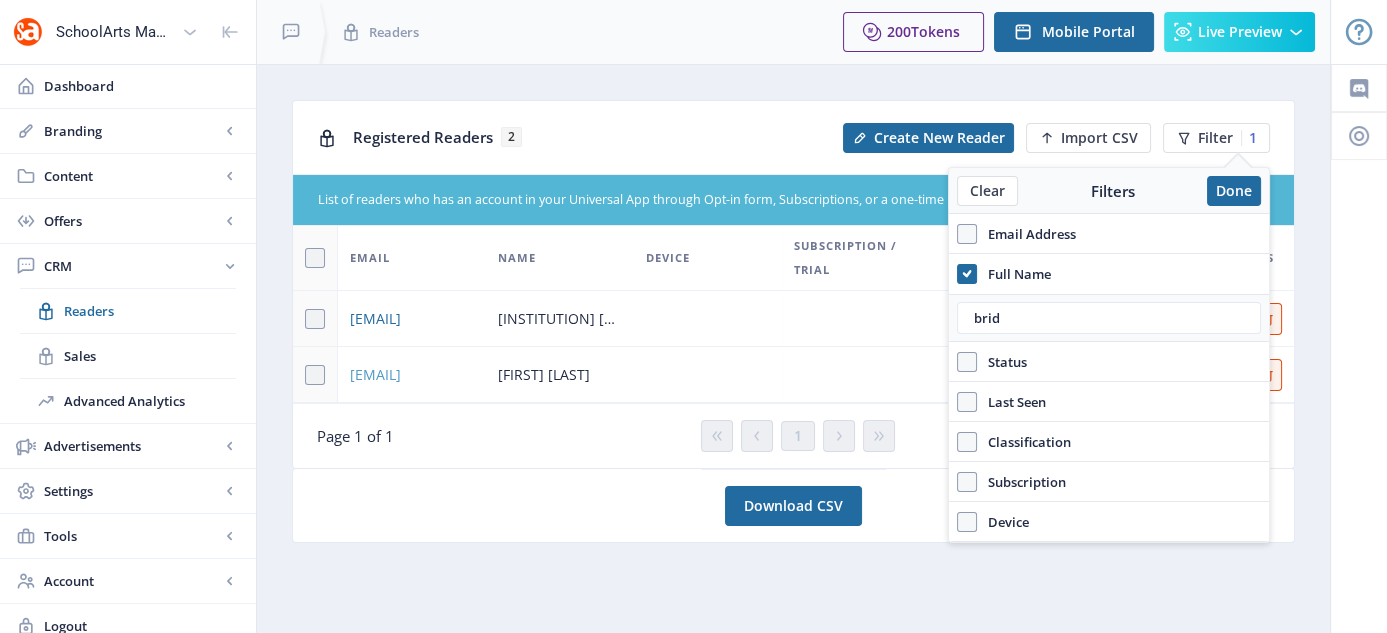 click on "[EMAIL]" at bounding box center (375, 375) 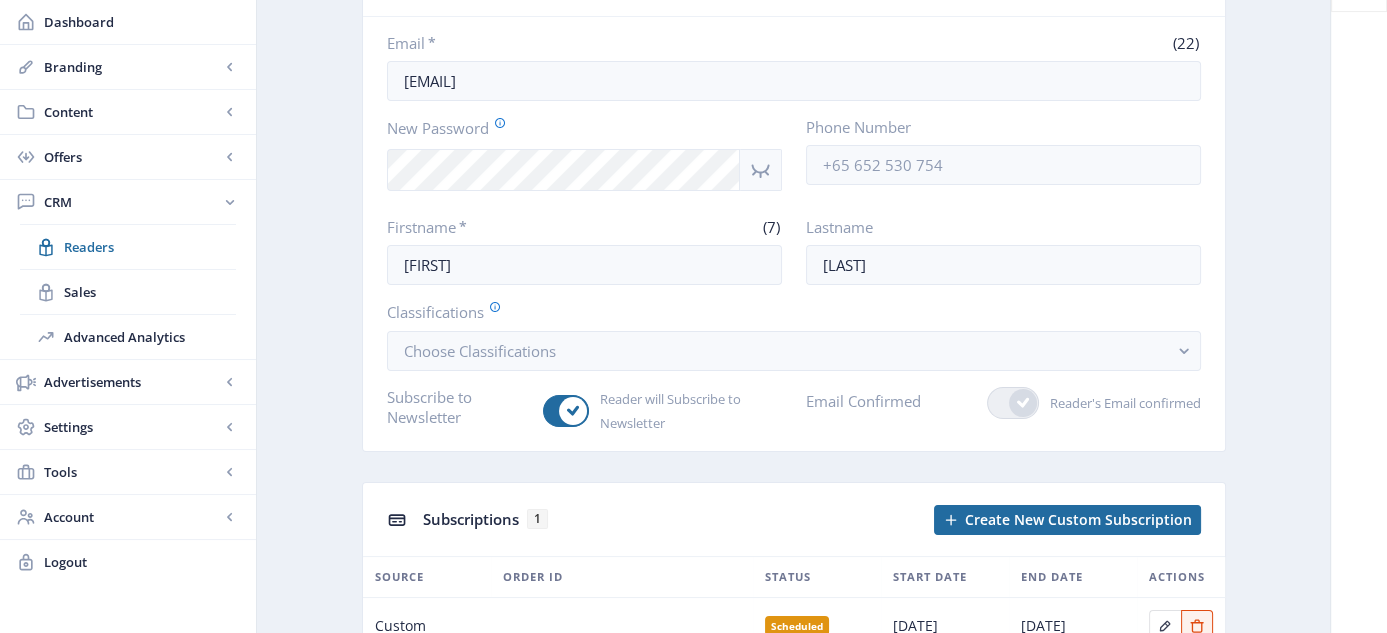 scroll, scrollTop: 0, scrollLeft: 0, axis: both 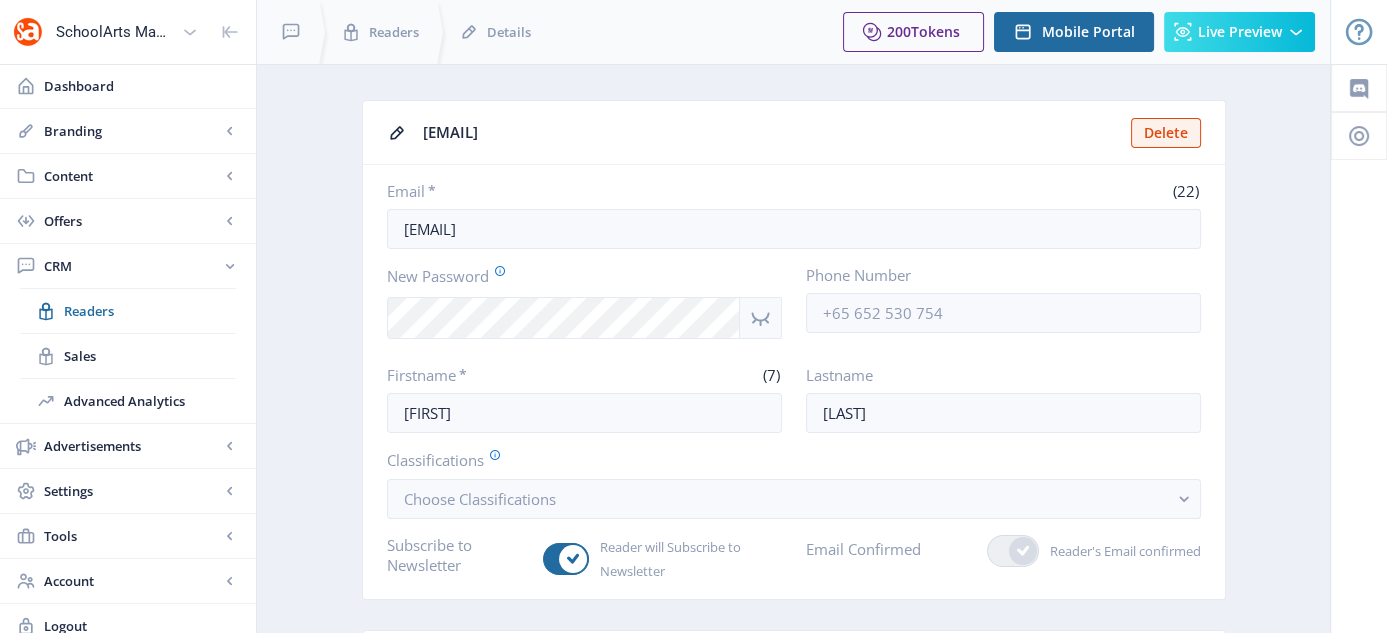 click on "[FIRST] [LAST] Delete Email * (22) [EMAIL] New Password Phone Number Firstname * (7) [FIRST] Lastname [LAST] Classifications Choose Classifications Subscribe to Newsletter Reader will Subscribe to Newsletter Email Confirmed Reader's Email confirmed Subscriptions 1 Create New Custom Subscription Source Order ID Status Start Date End Date Actions Custom Scheduled [DATE] [DATE] Page 1 of 1 1 Show 10 Records You have unsaved changes Discard Changes Save Changes" at bounding box center (793, 501) 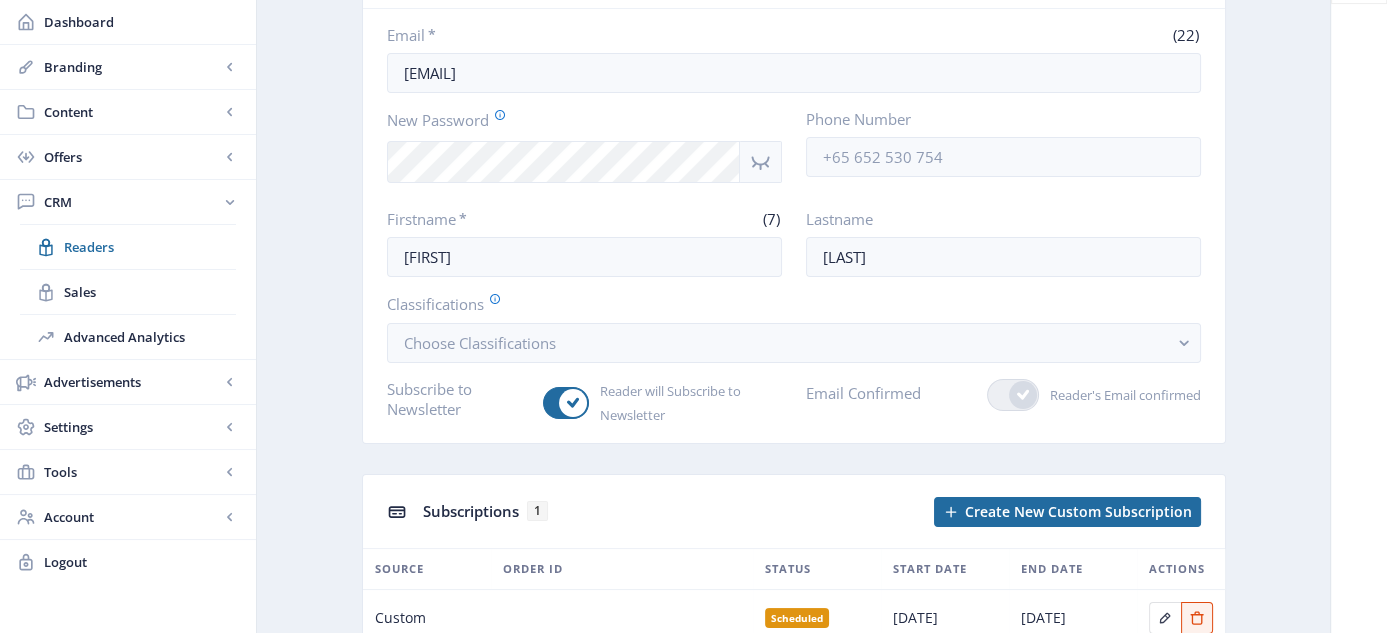 scroll, scrollTop: 300, scrollLeft: 0, axis: vertical 